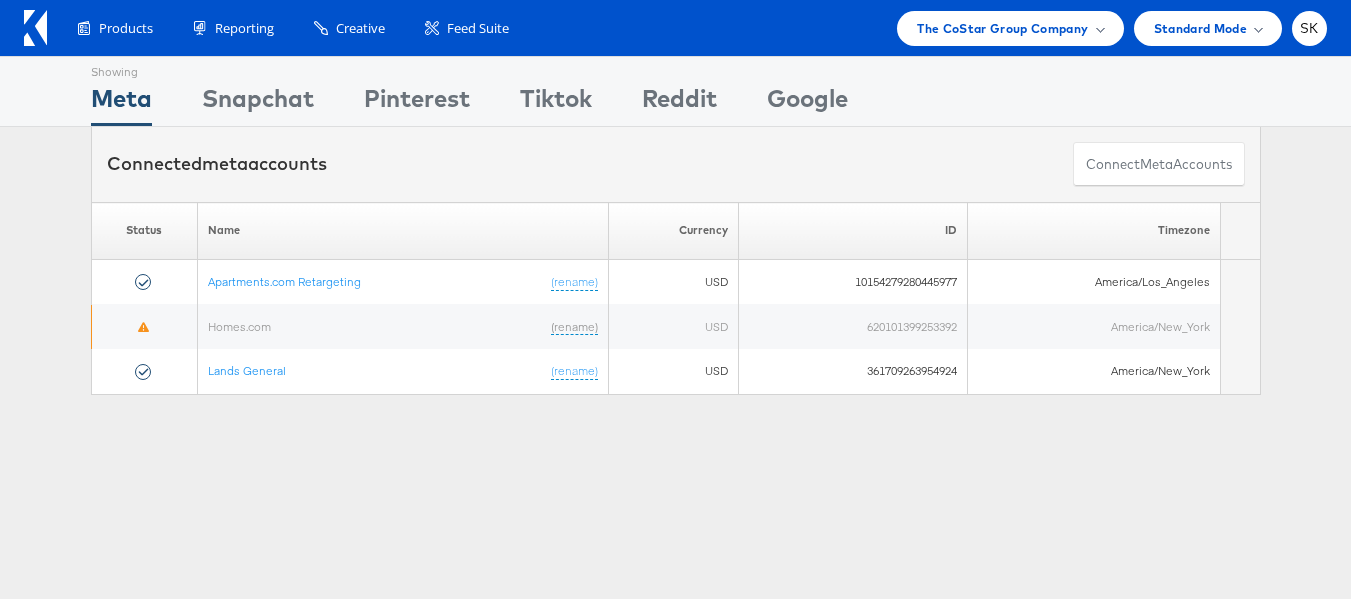 scroll, scrollTop: 0, scrollLeft: 0, axis: both 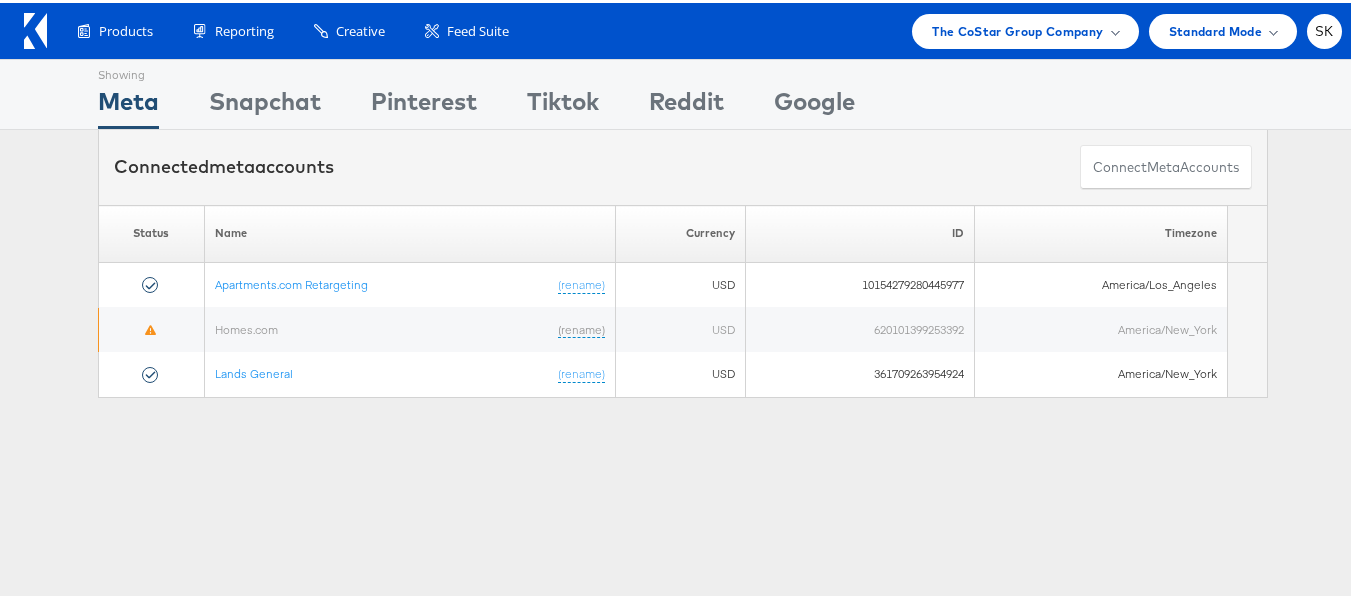 click on "Apartments.com Retargeting" at bounding box center (291, 280) 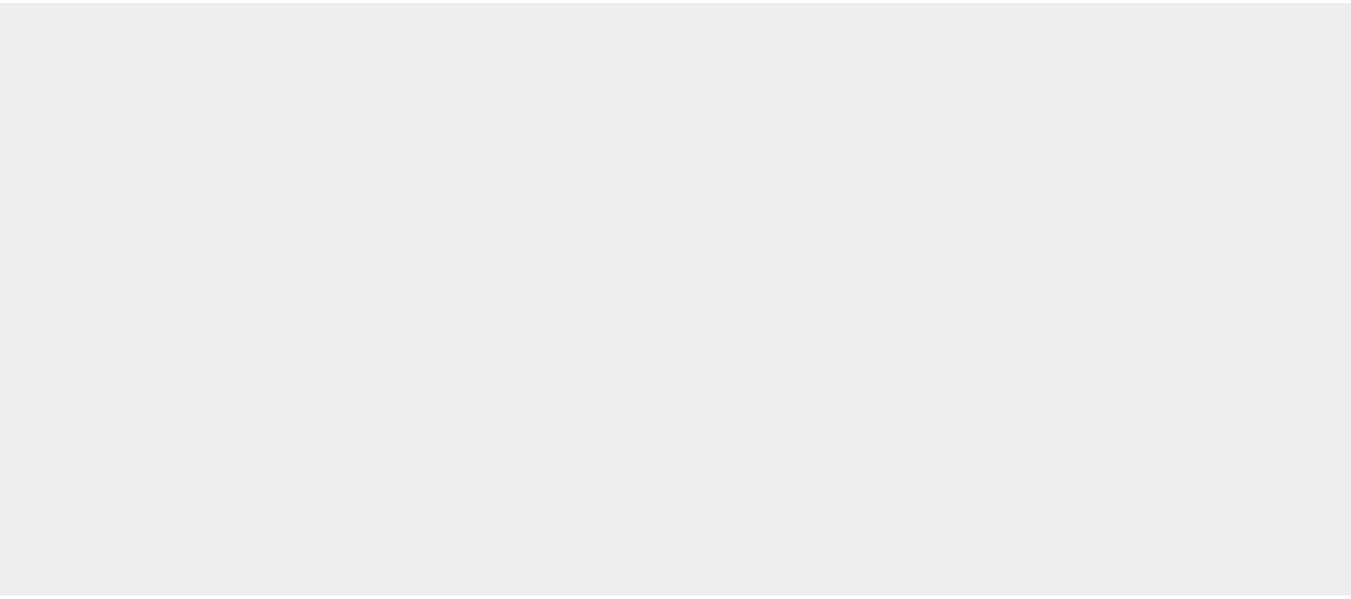 scroll, scrollTop: 0, scrollLeft: 0, axis: both 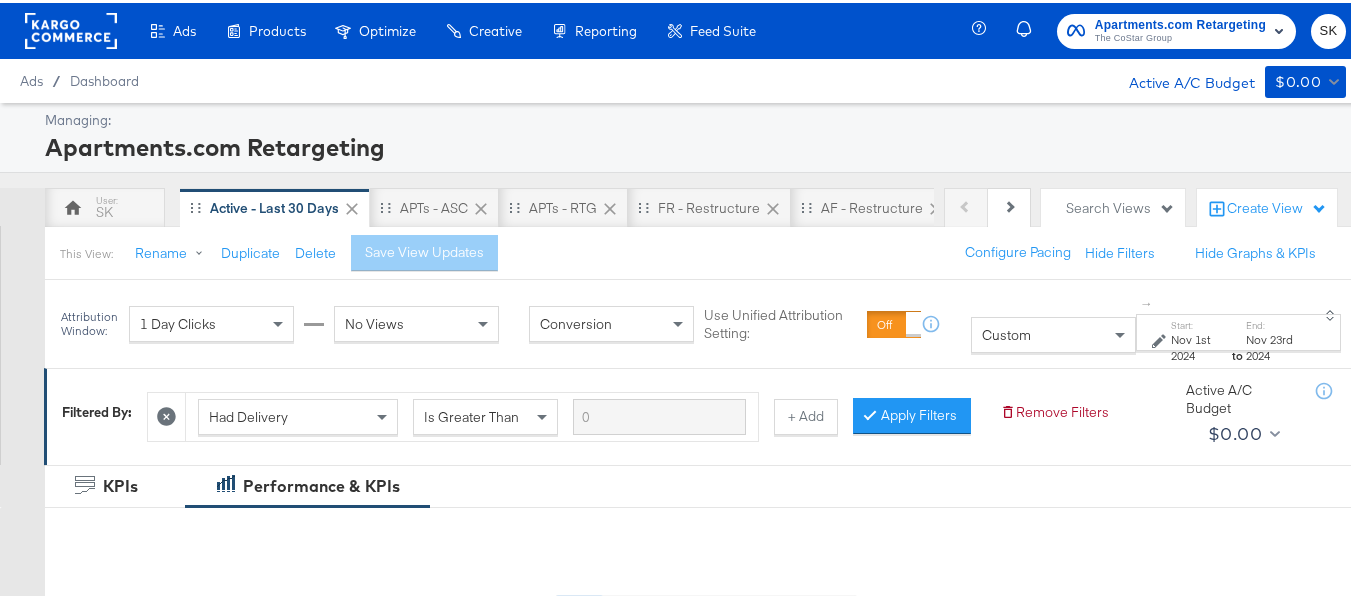 click 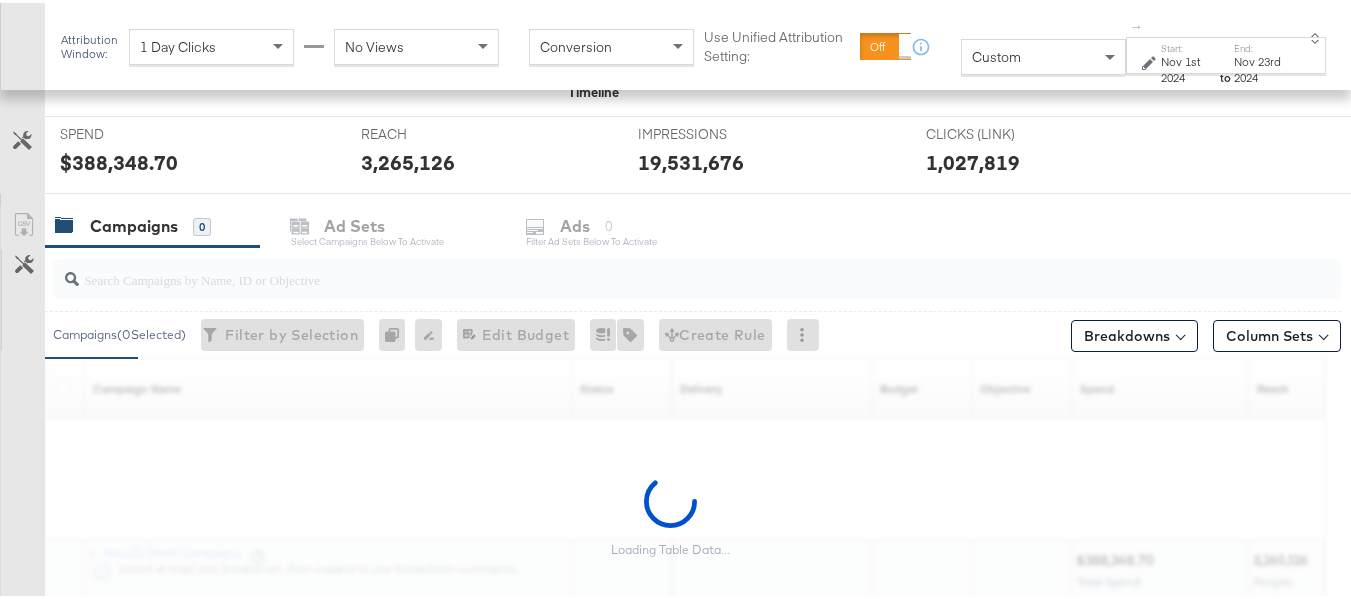 scroll, scrollTop: 770, scrollLeft: 0, axis: vertical 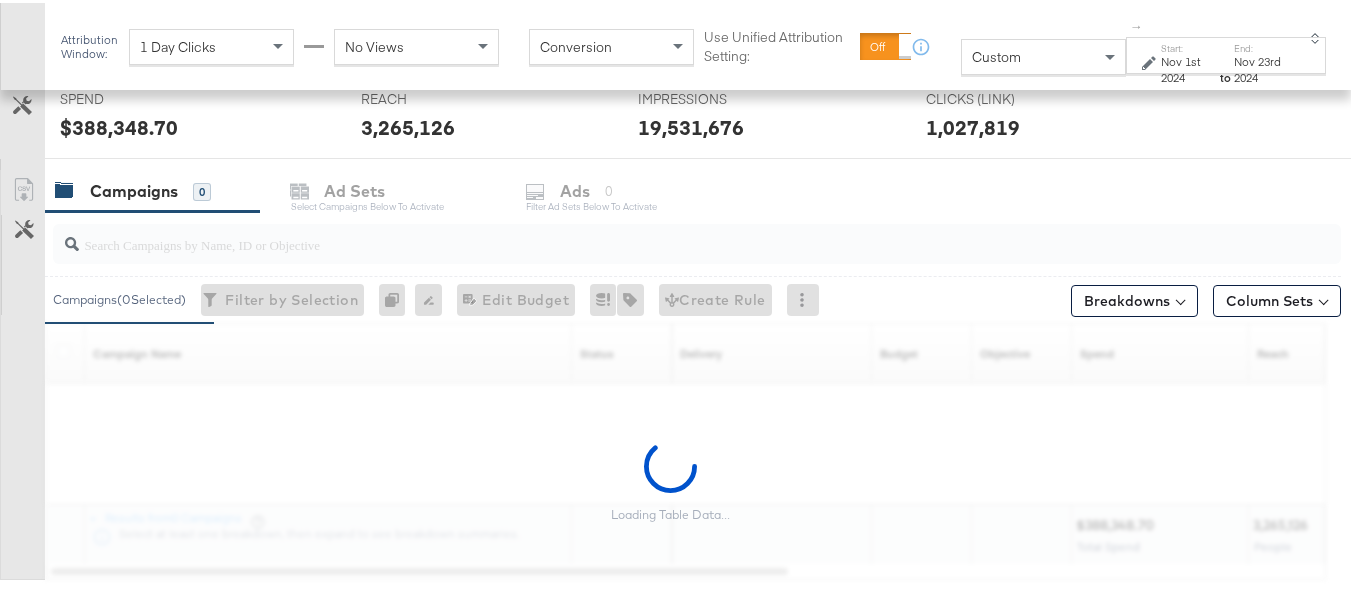 click at bounding box center (653, 233) 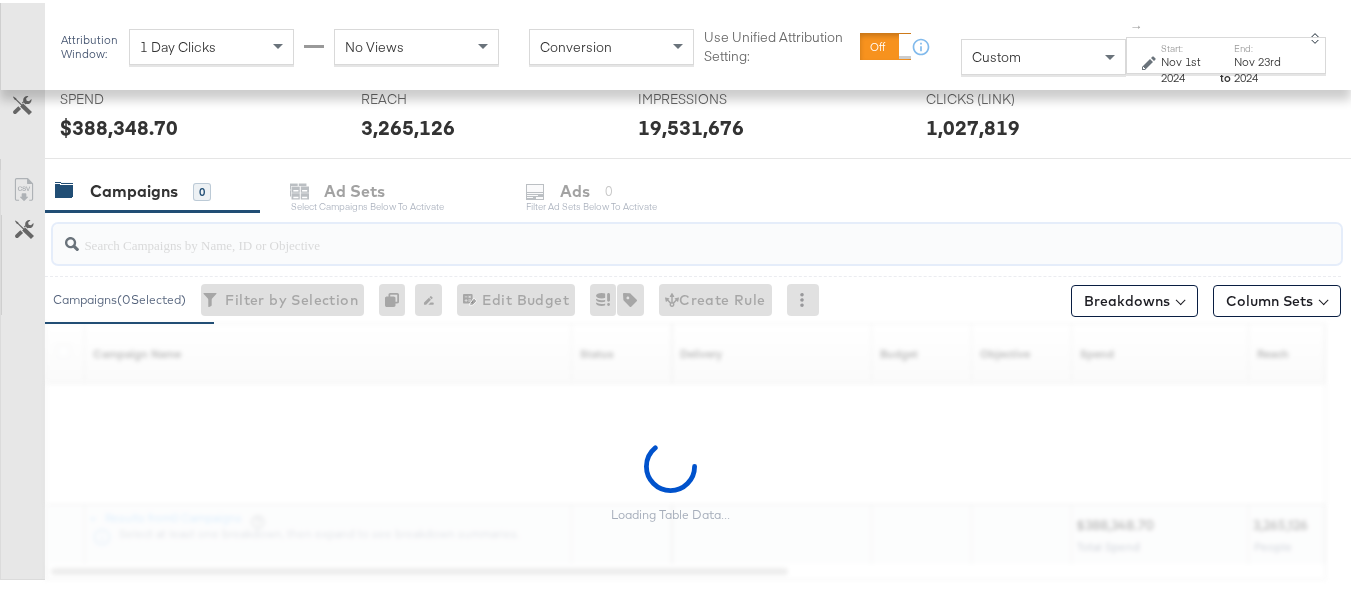 paste on "APTS_B2C_Display_National_Facebook_RTG_Leads_SocialDisplay_ABCTest_Retargeting-DiamondPlatinum_HotelCatalog" 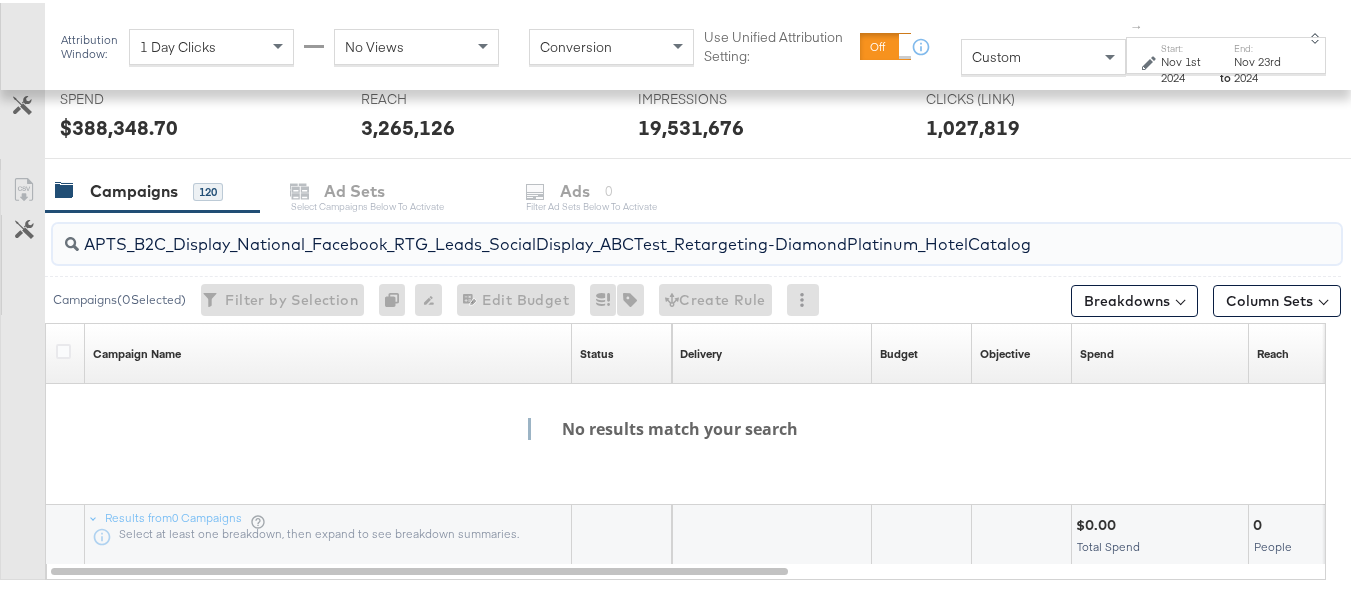 drag, startPoint x: 428, startPoint y: 239, endPoint x: 1198, endPoint y: 245, distance: 770.0234 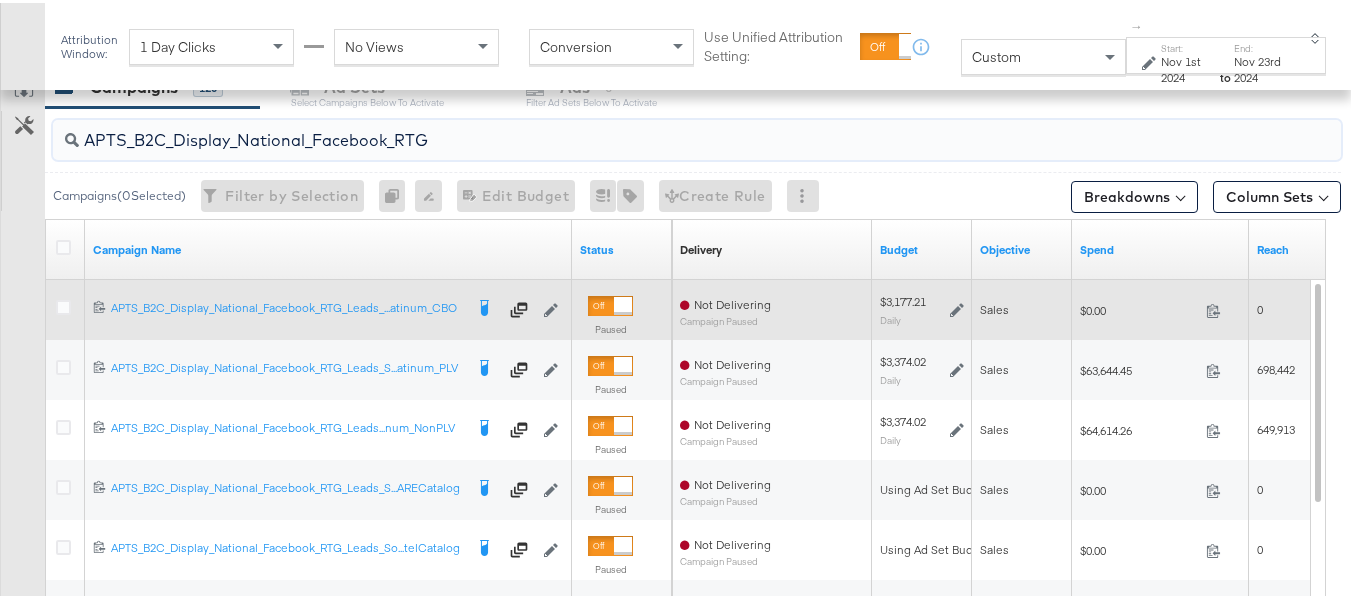 scroll, scrollTop: 879, scrollLeft: 0, axis: vertical 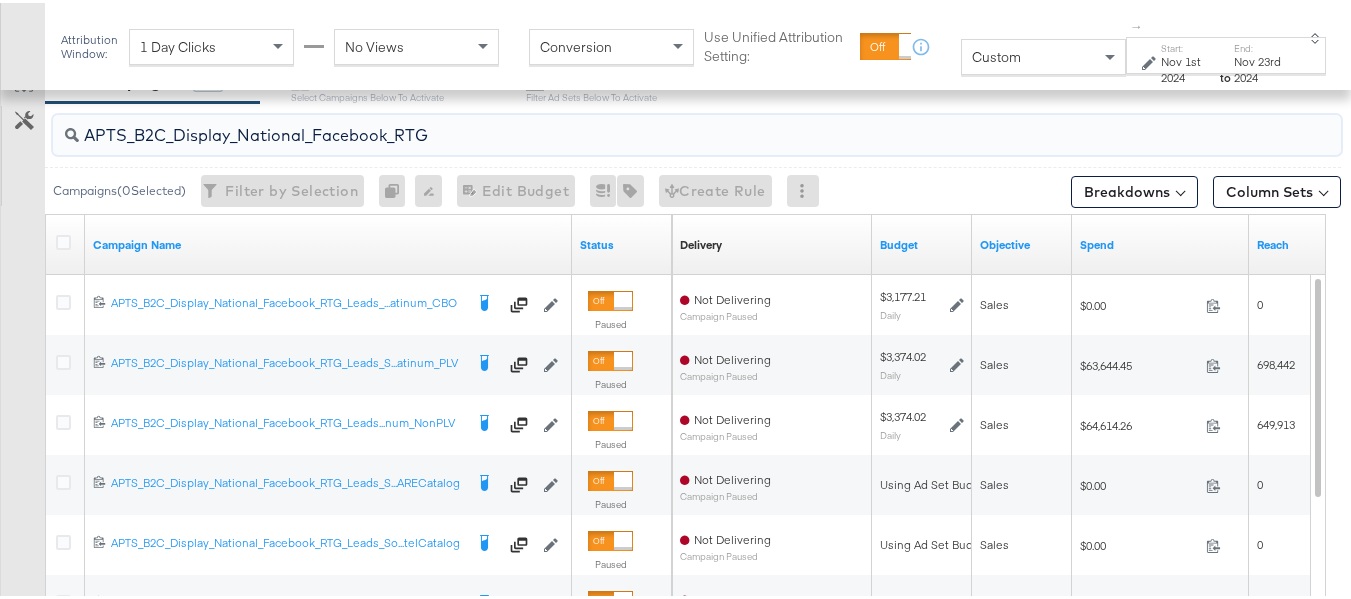 paste on "_Leads_SocialDisplay_ABCTest_Retargeting-DiamondPlatinum_HotelCatalog" 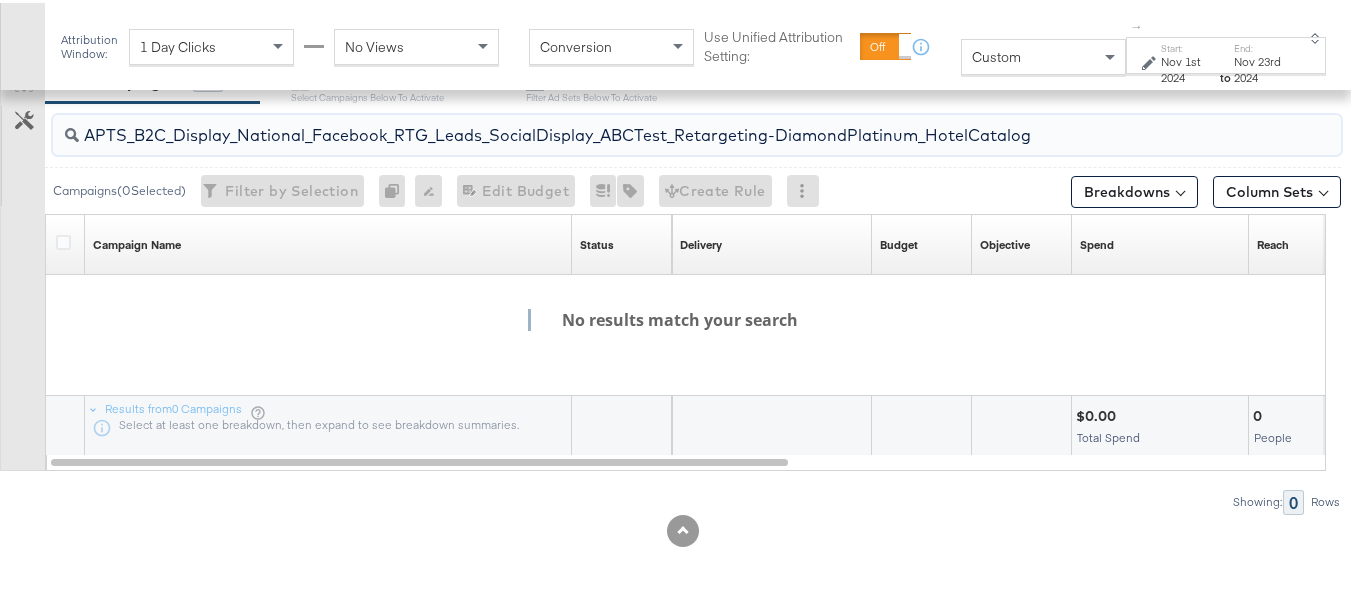 drag, startPoint x: 926, startPoint y: 134, endPoint x: 0, endPoint y: 135, distance: 926.00055 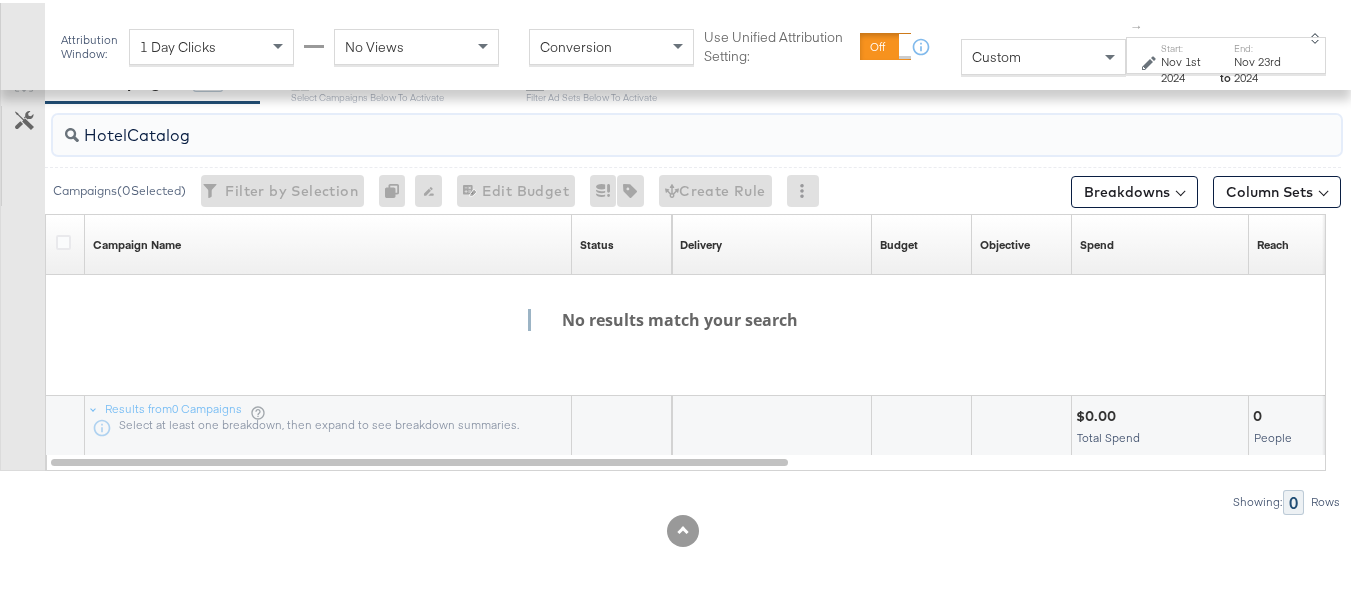 scroll, scrollTop: 819, scrollLeft: 0, axis: vertical 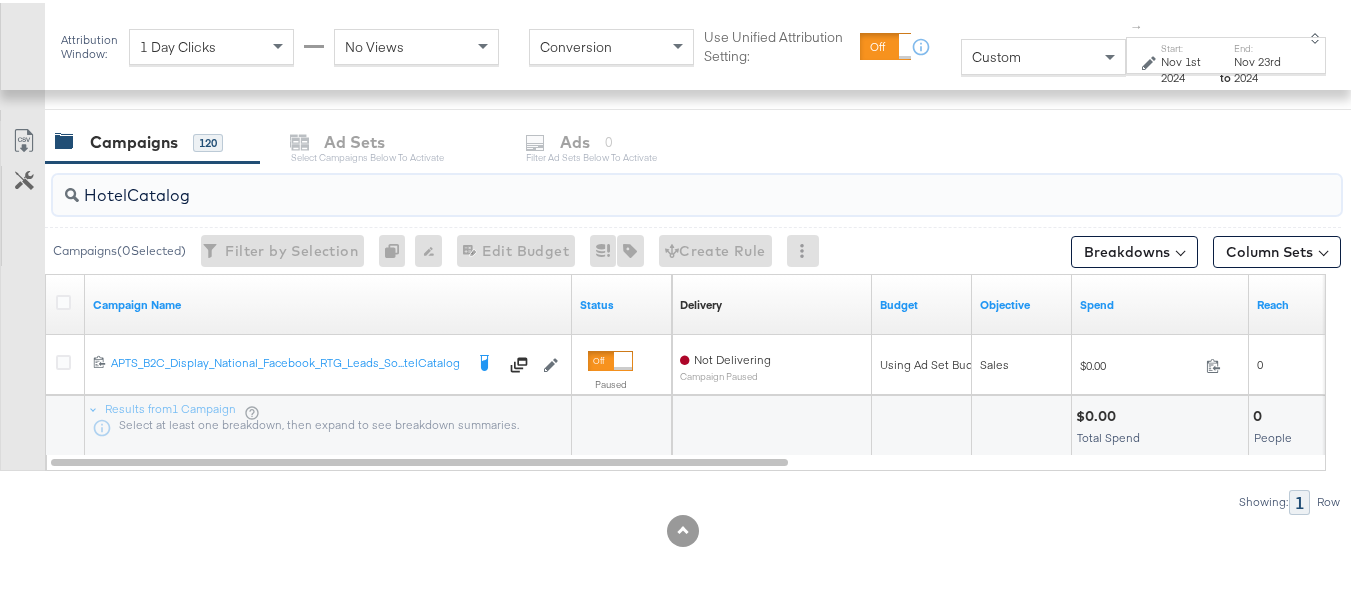 click on "HotelCatalog" at bounding box center (653, 184) 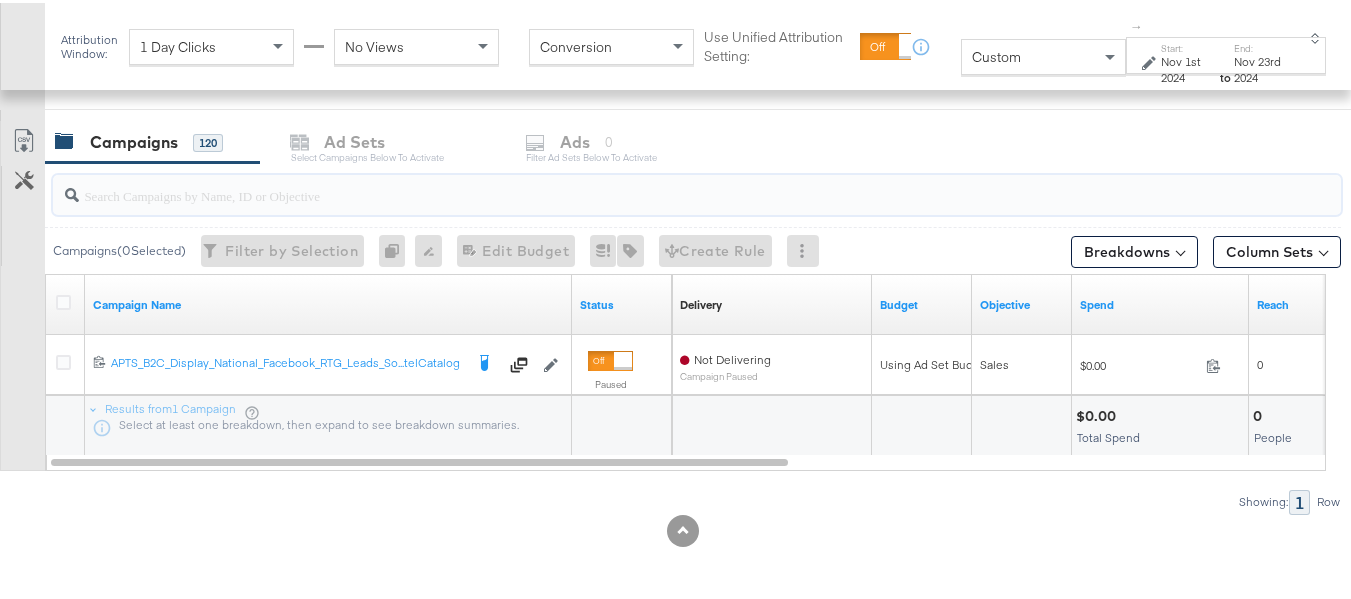 scroll, scrollTop: 879, scrollLeft: 0, axis: vertical 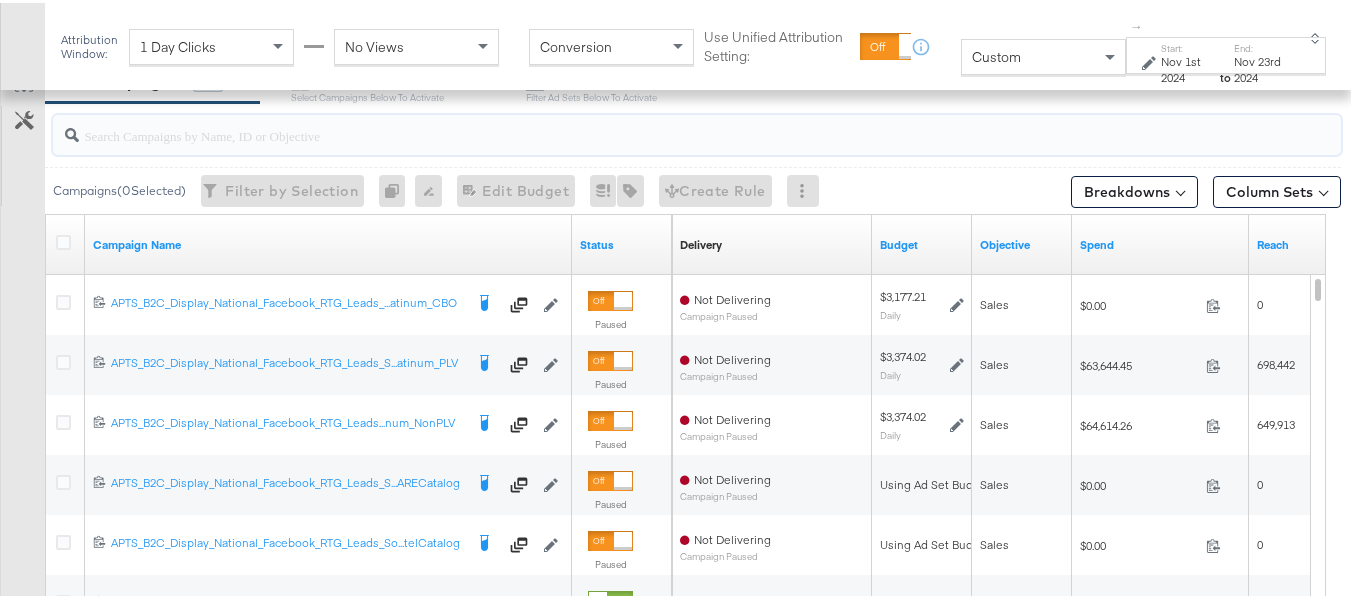 click on "Nov 1st 2024" at bounding box center [1189, 66] 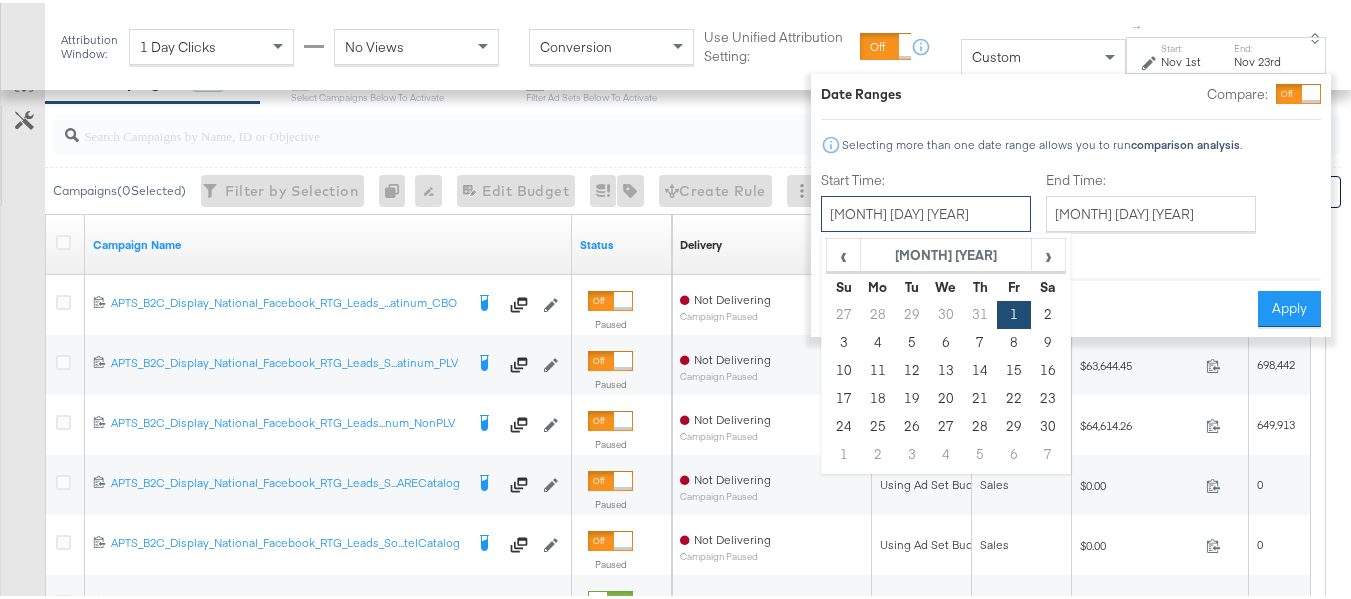 click on "November 1st 2024" at bounding box center (926, 211) 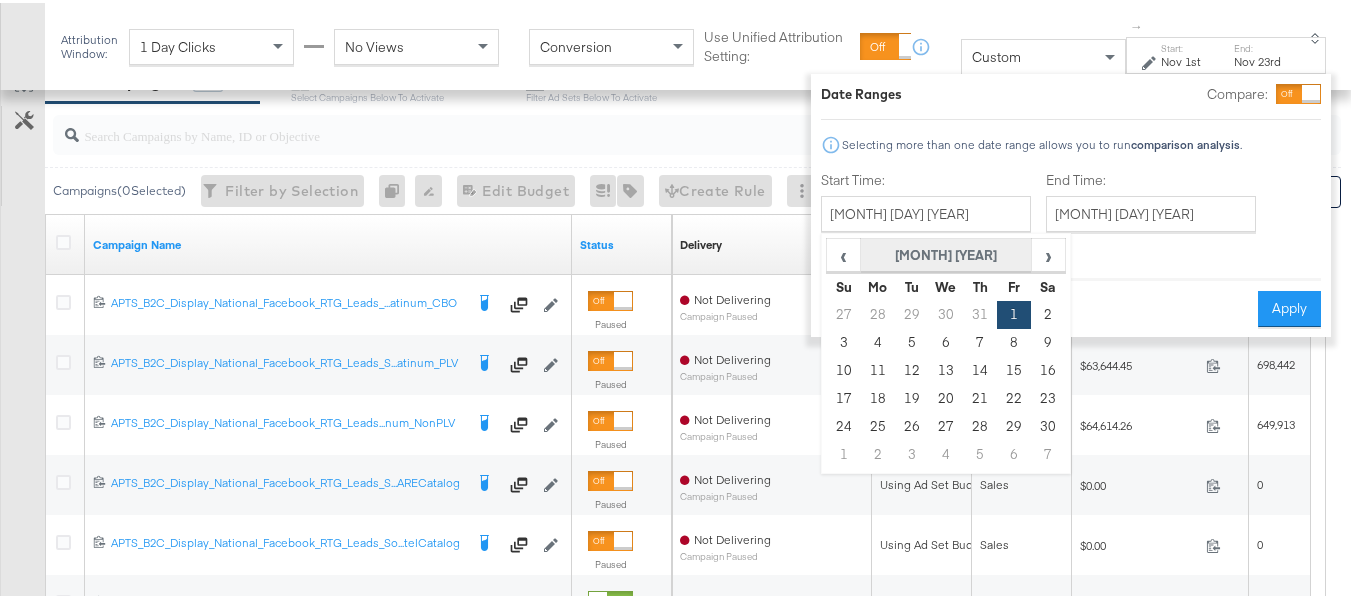 click on "November 2024" at bounding box center [945, 253] 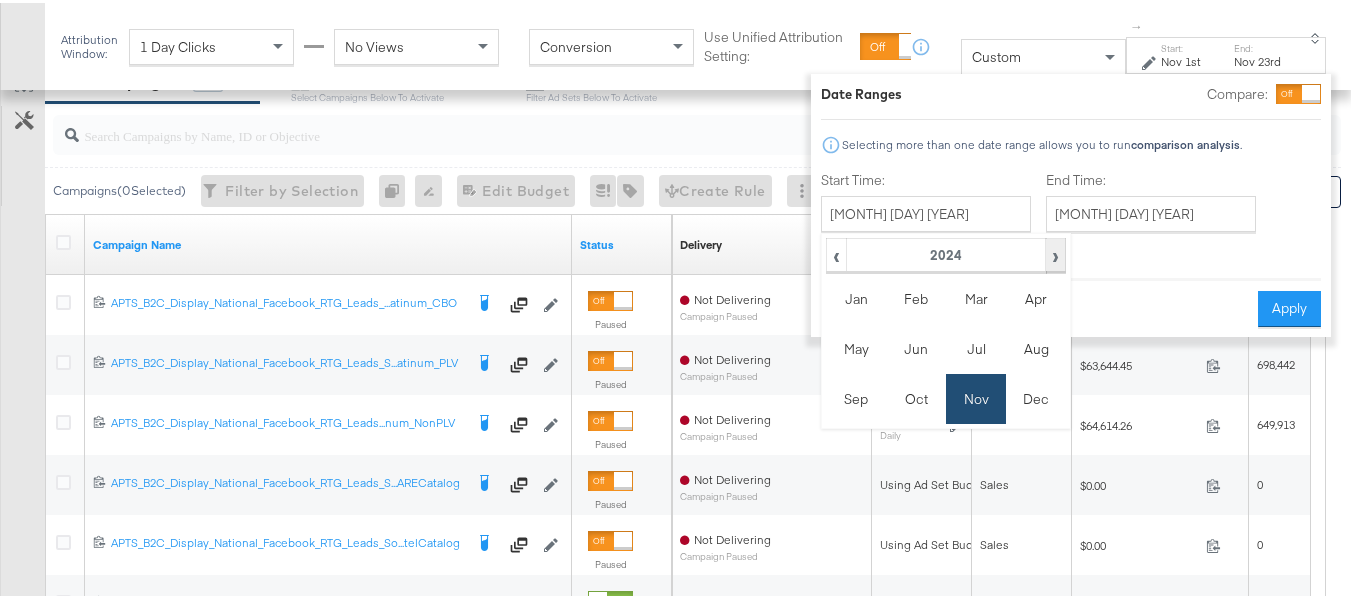 click on "›" at bounding box center [1055, 252] 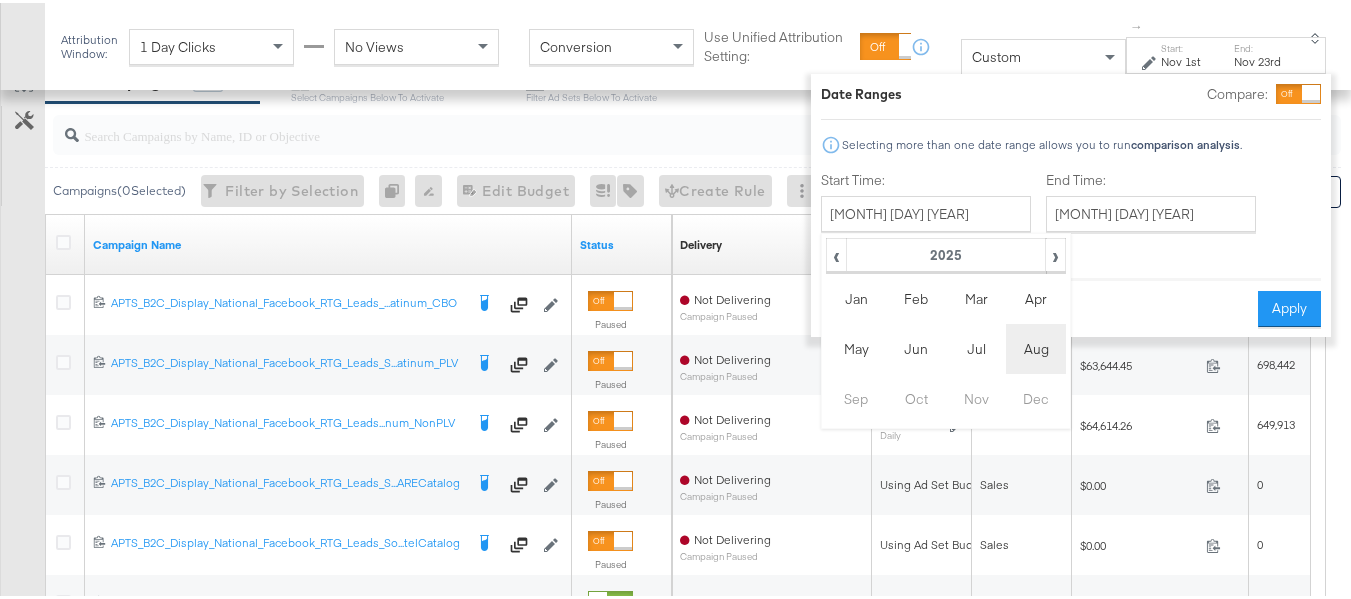 click on "Aug" at bounding box center (1036, 346) 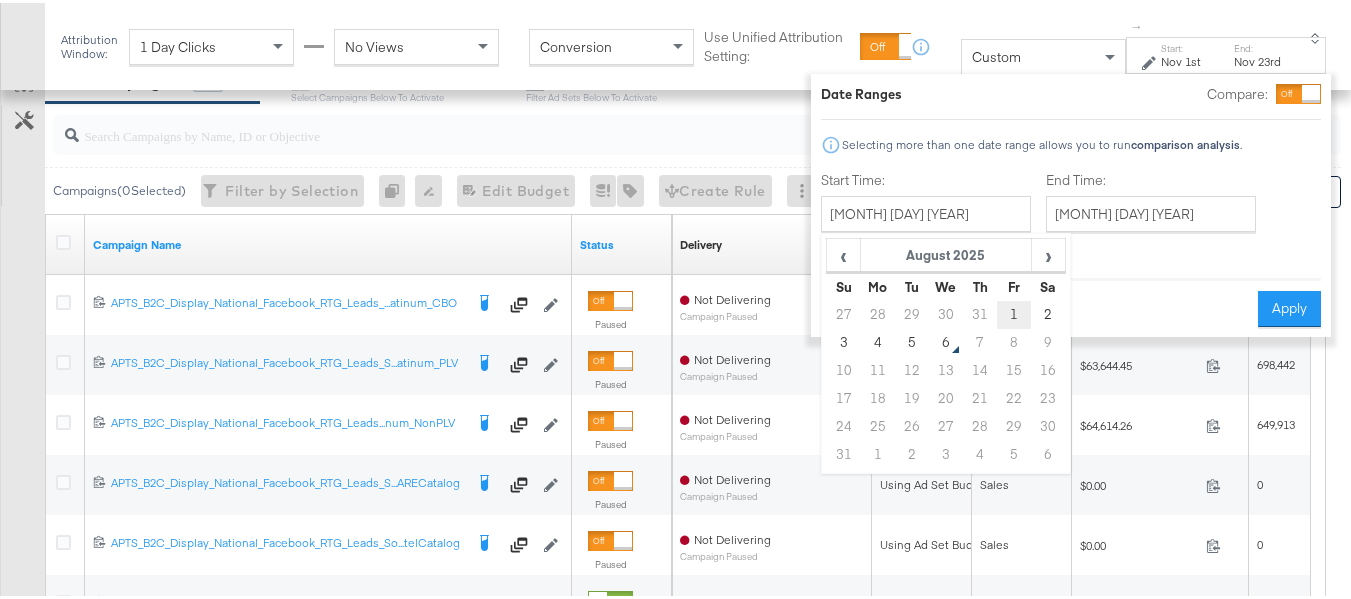 click on "1" at bounding box center (1014, 312) 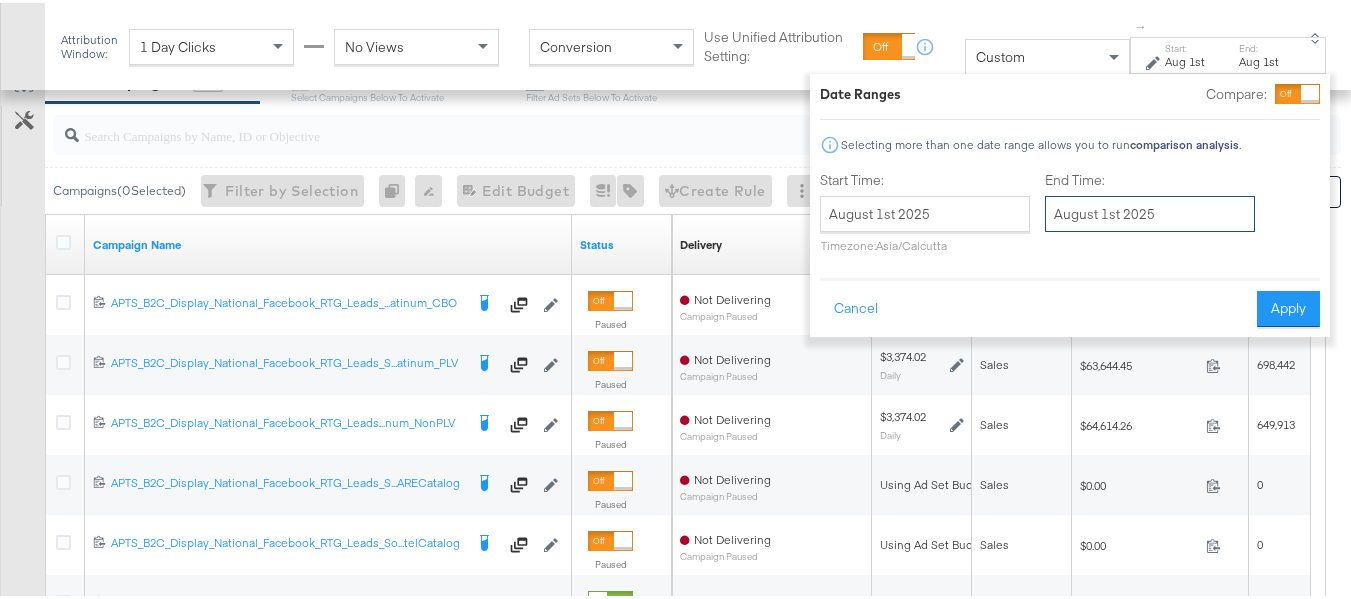 click on "August 1st 2025" at bounding box center [1150, 211] 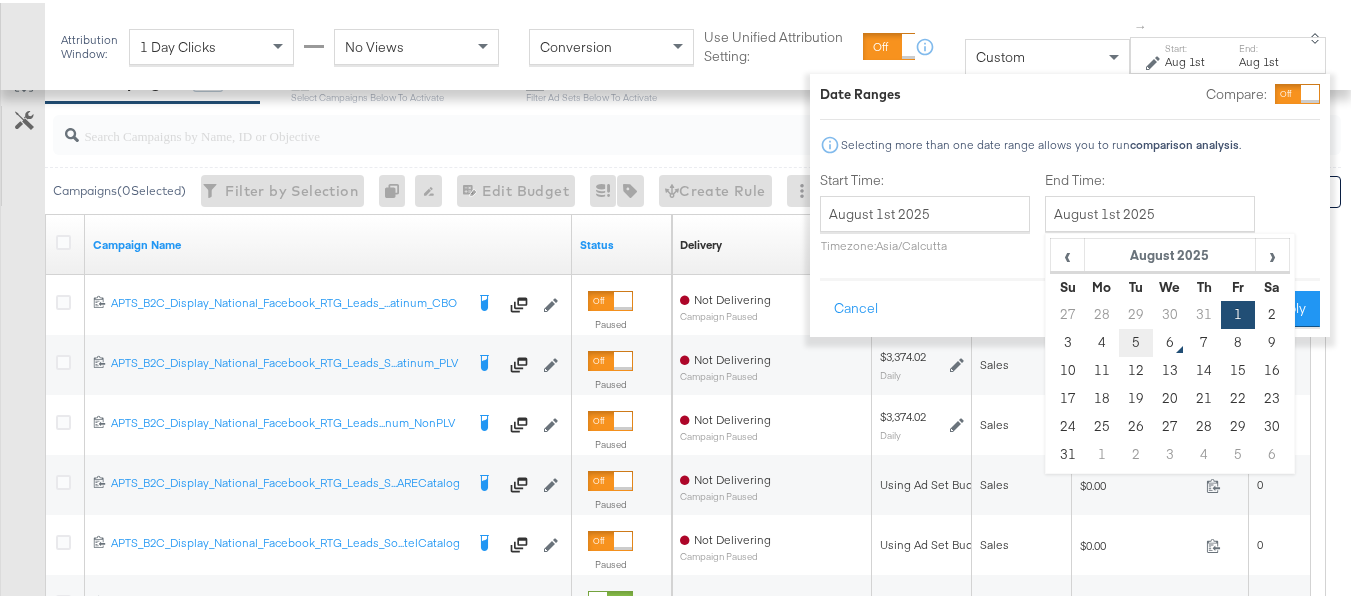 click on "5" at bounding box center [1136, 340] 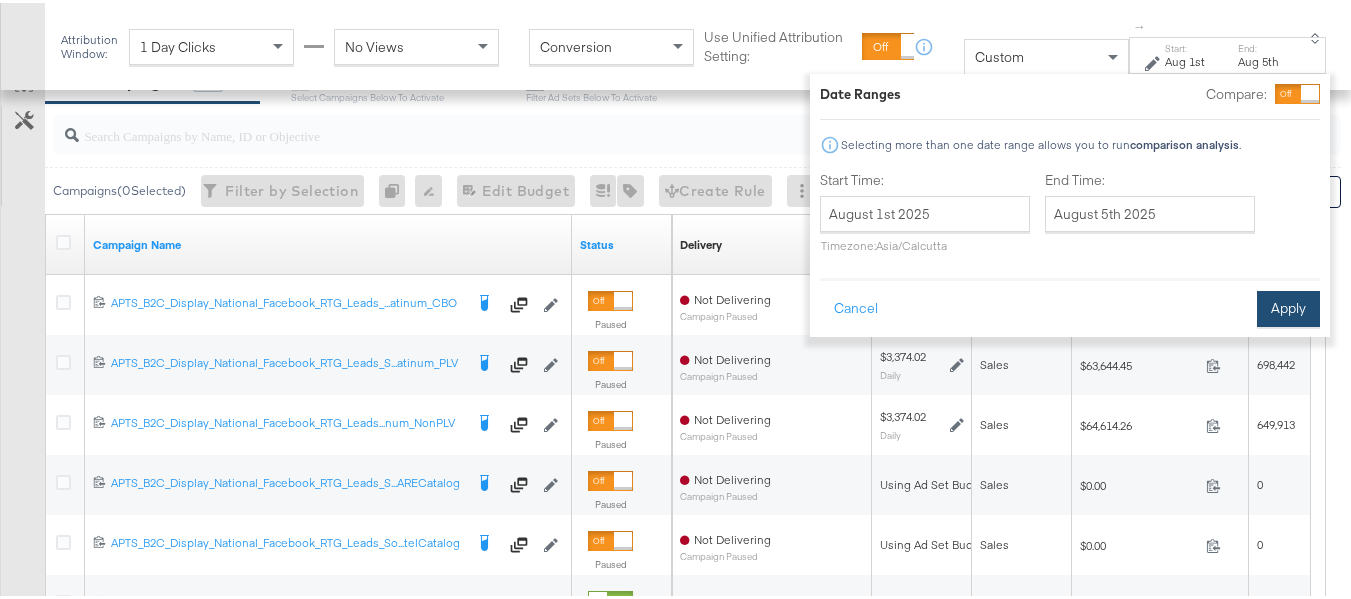 click on "Cancel Apply" at bounding box center (1070, 299) 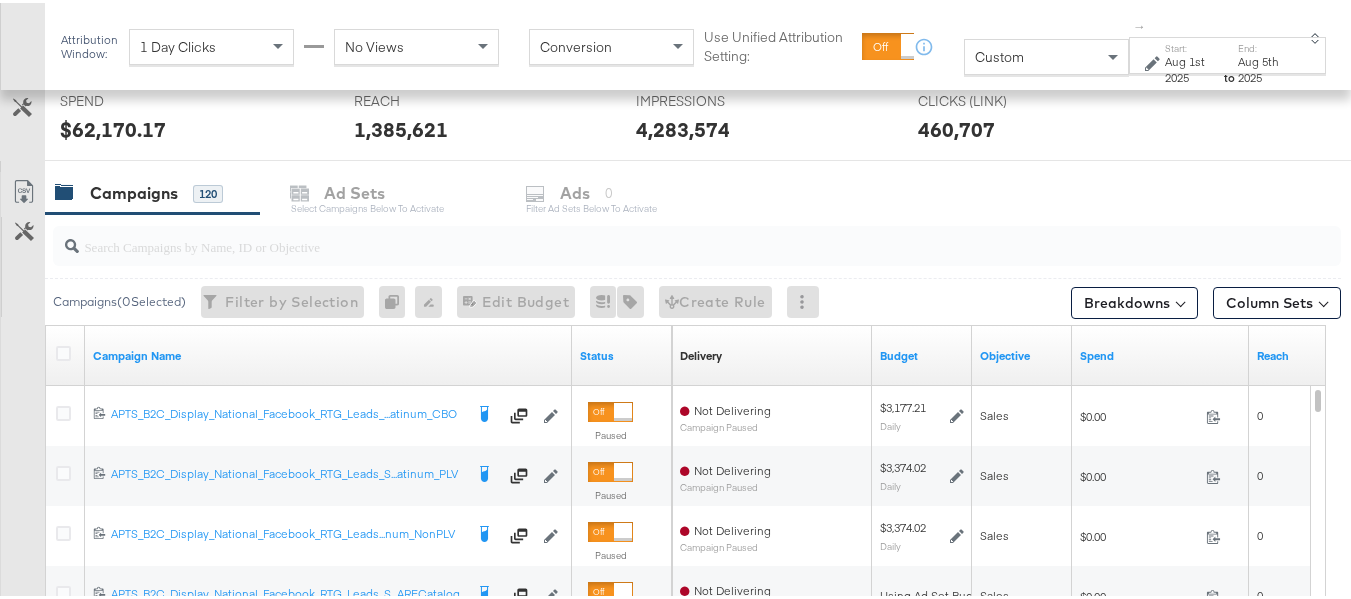 scroll, scrollTop: 679, scrollLeft: 0, axis: vertical 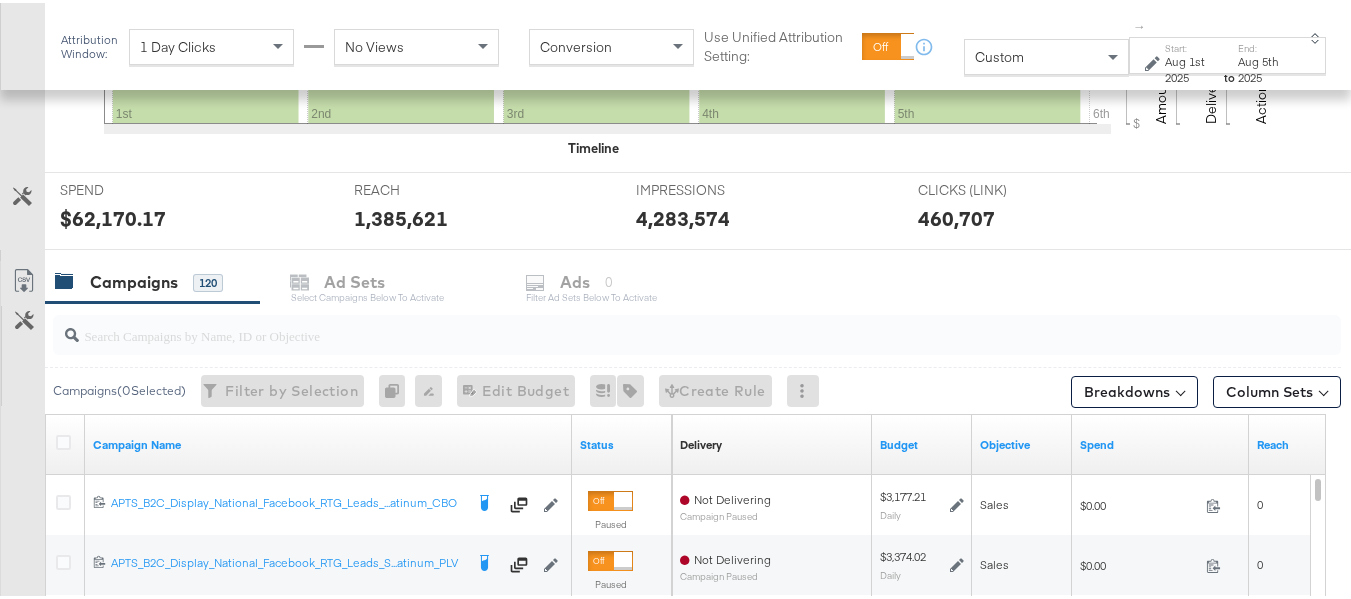 click at bounding box center (653, 324) 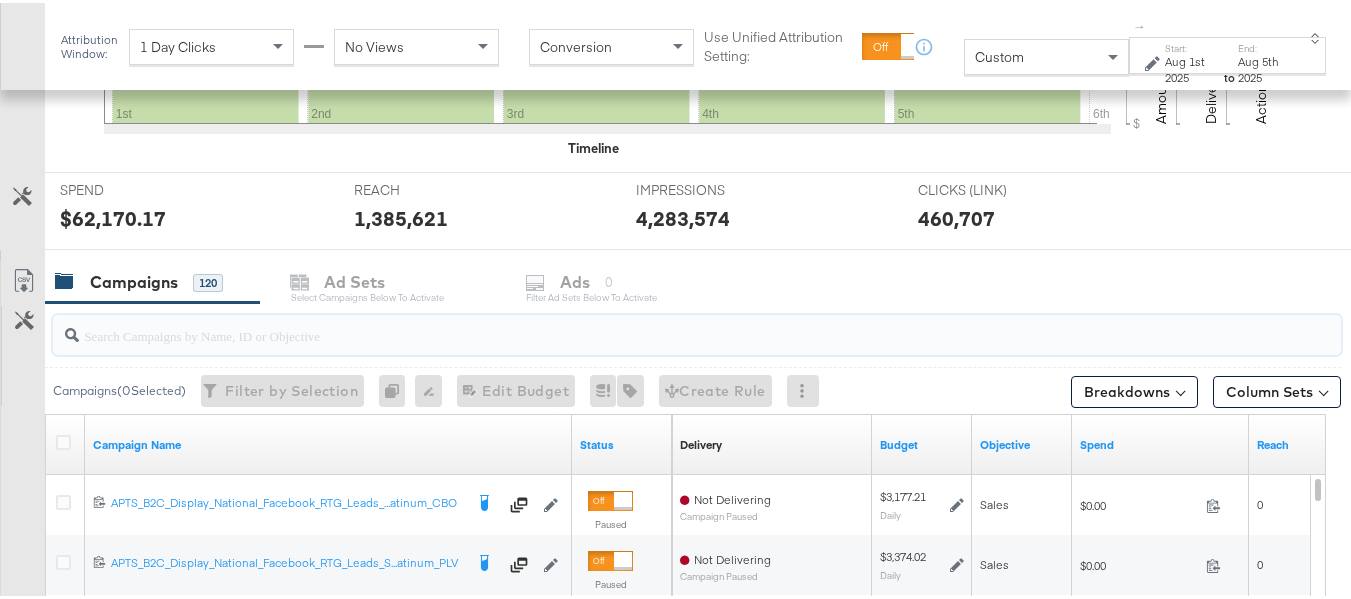 paste on "APTS_B2C_Display_National_Facebook_RTG_Leads_SocialDisplay_alwayson_Retargeting_DARE24_DiamondPlatinum" 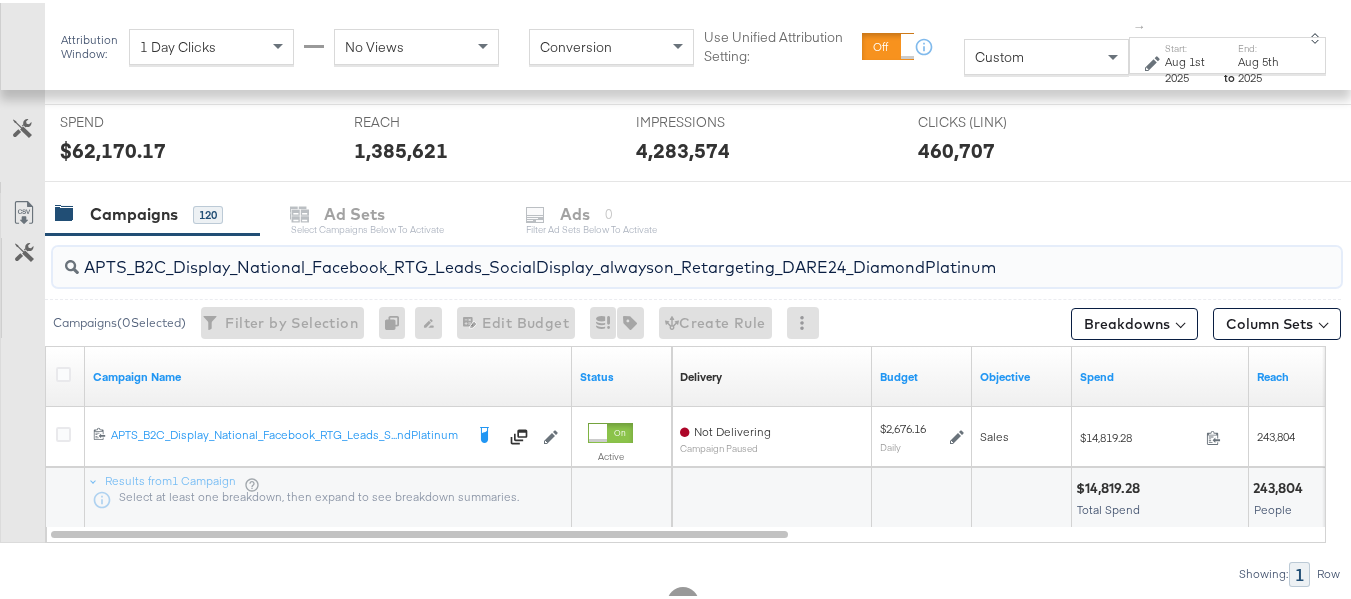 scroll, scrollTop: 819, scrollLeft: 0, axis: vertical 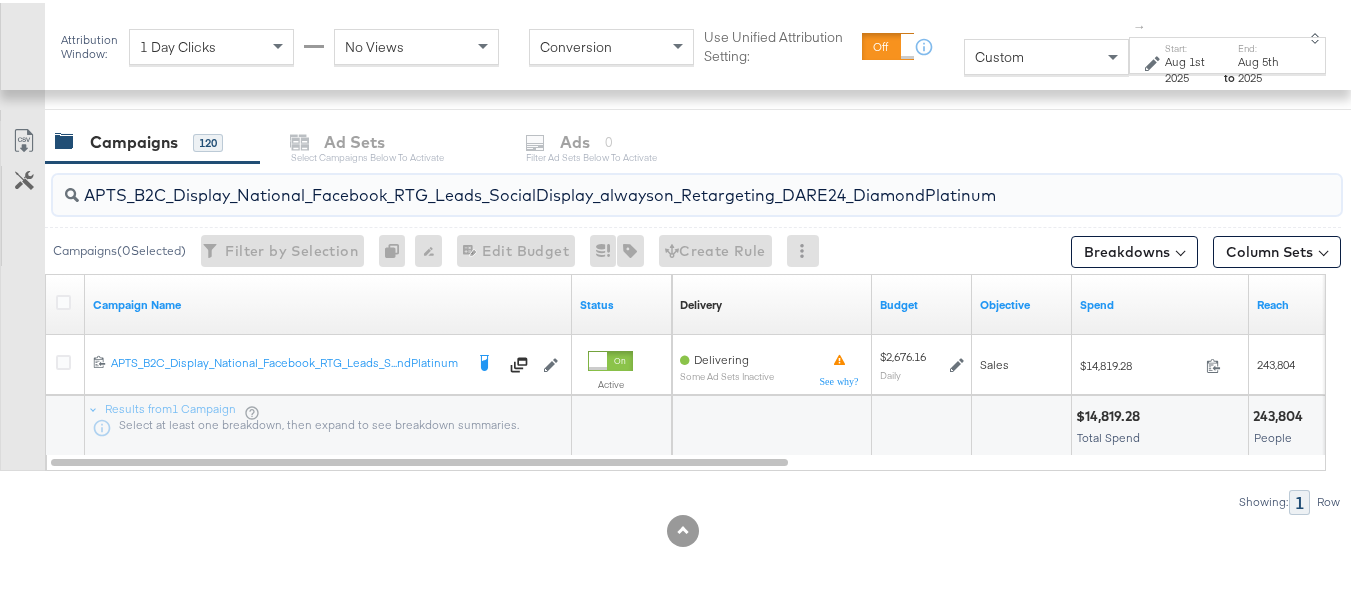 click on "APTS_B2C_Display_National_Facebook_RTG_Leads_SocialDisplay_alwayson_Retargeting_DARE24_DiamondPlatinum" at bounding box center [653, 184] 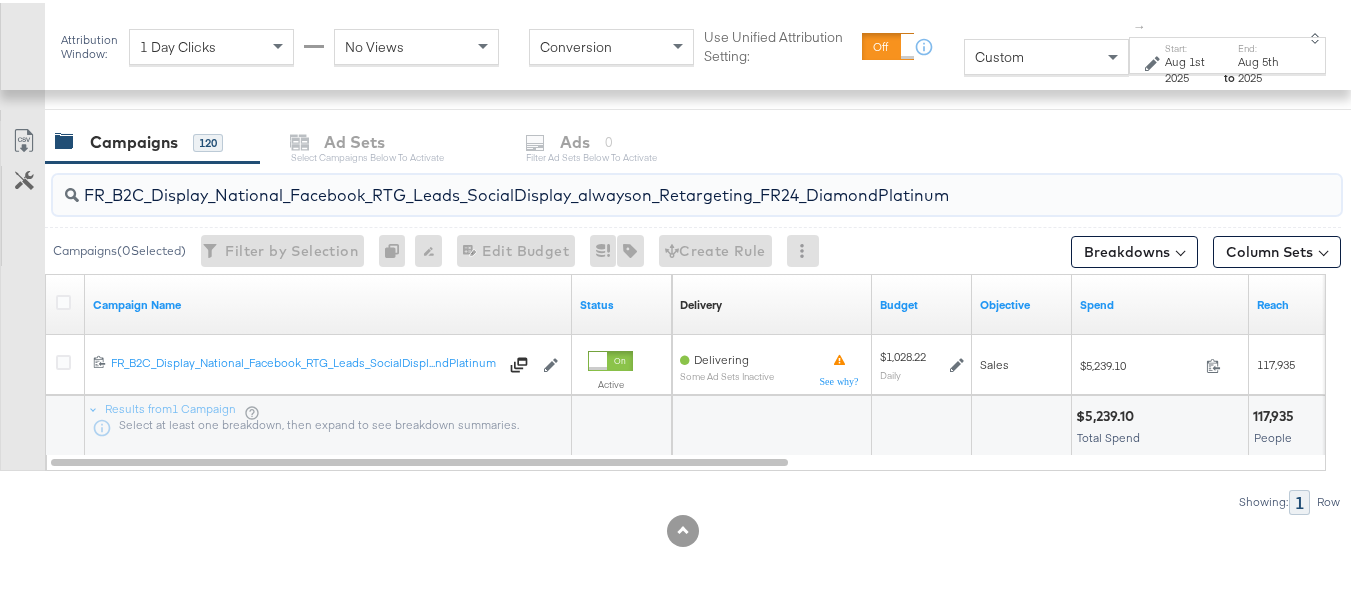 click on "FR_B2C_Display_National_Facebook_RTG_Leads_SocialDisplay_alwayson_Retargeting_FR24_DiamondPlatinum" at bounding box center (653, 184) 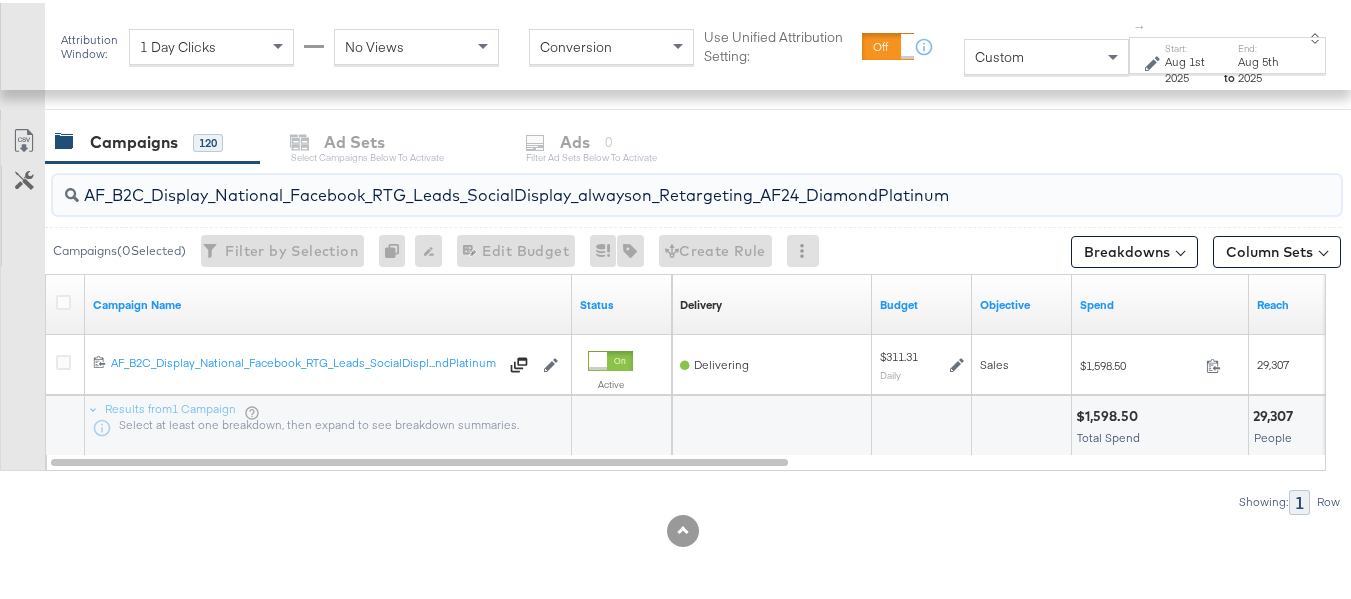 click on "AF_B2C_Display_National_Facebook_RTG_Leads_SocialDisplay_alwayson_Retargeting_AF24_DiamondPlatinum" at bounding box center [653, 184] 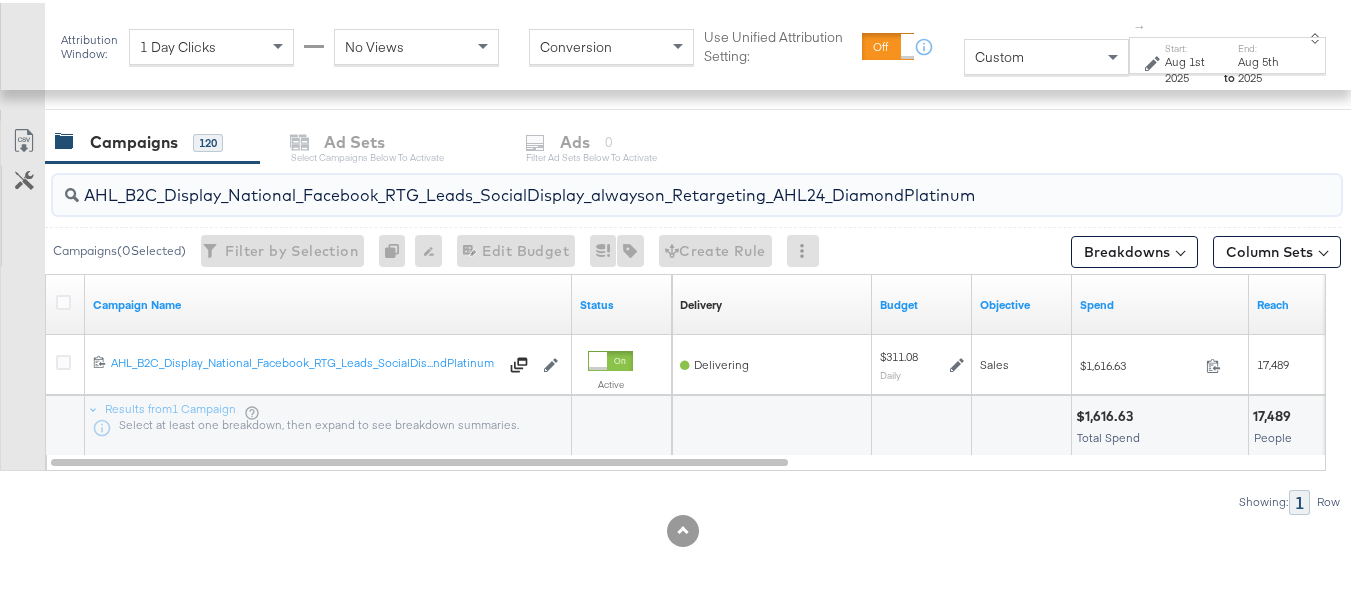click on "AHL_B2C_Display_National_Facebook_RTG_Leads_SocialDisplay_alwayson_Retargeting_AHL24_DiamondPlatinum" at bounding box center (653, 184) 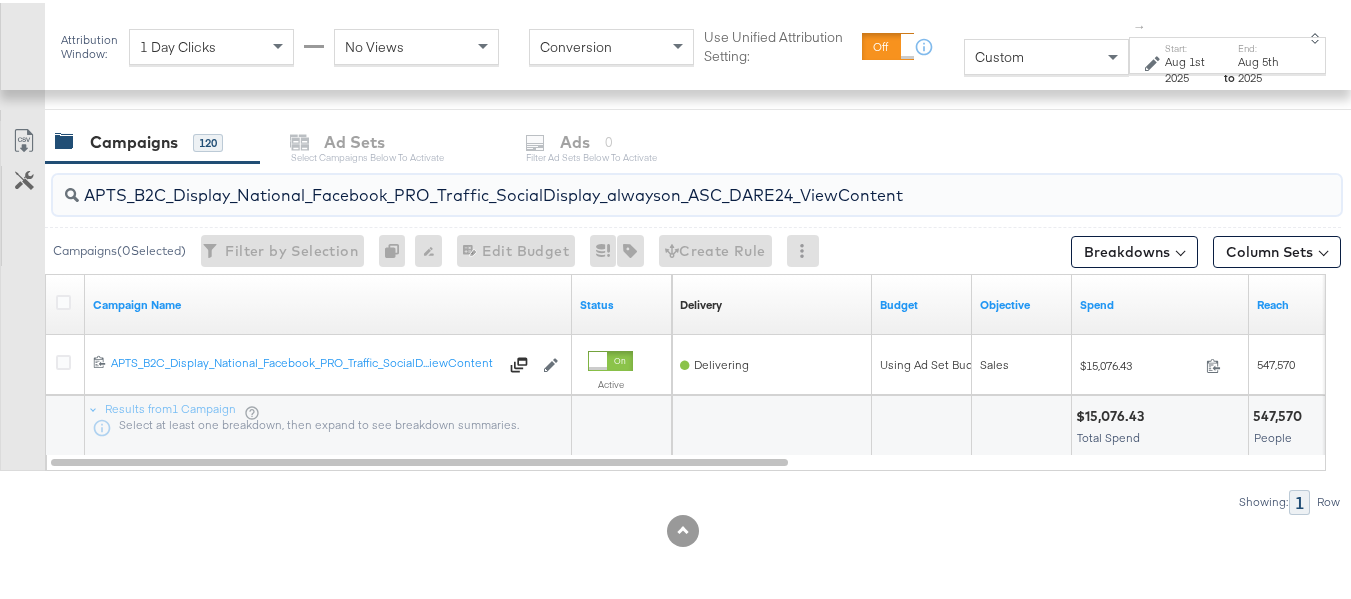 click on "APTS_B2C_Display_National_Facebook_PRO_Traffic_SocialDisplay_alwayson_ASC_DARE24_ViewContent" at bounding box center (653, 184) 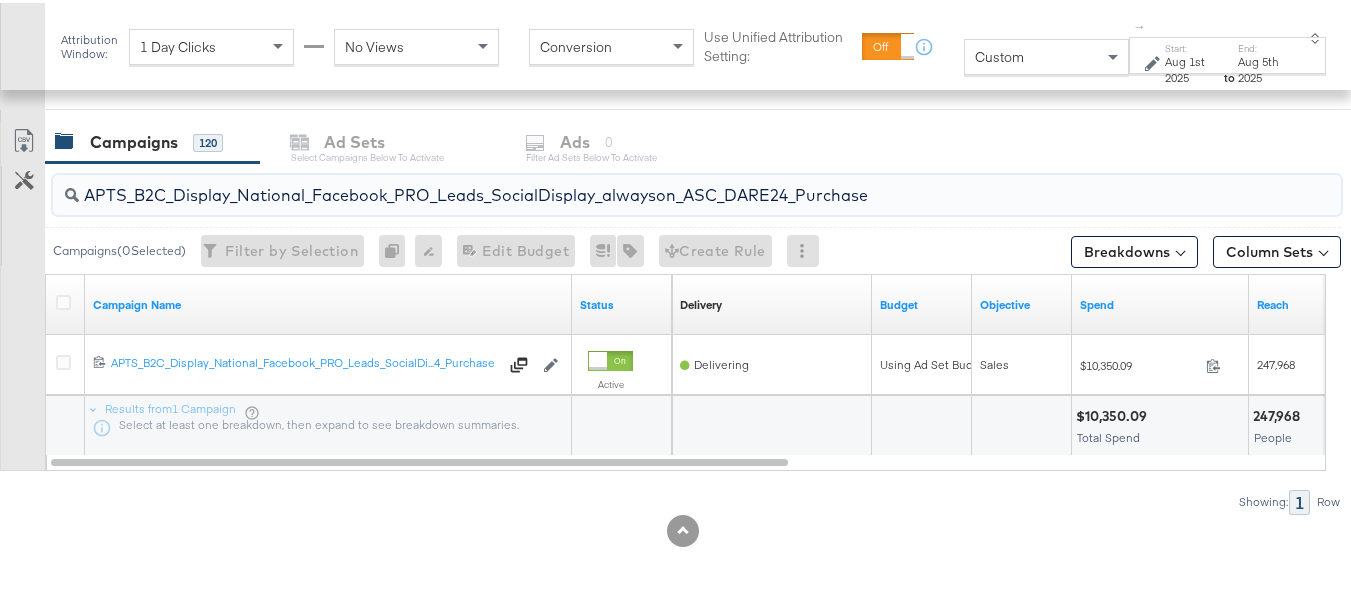 click on "APTS_B2C_Display_National_Facebook_PRO_Leads_SocialDisplay_alwayson_ASC_DARE24_Purchase" at bounding box center [653, 184] 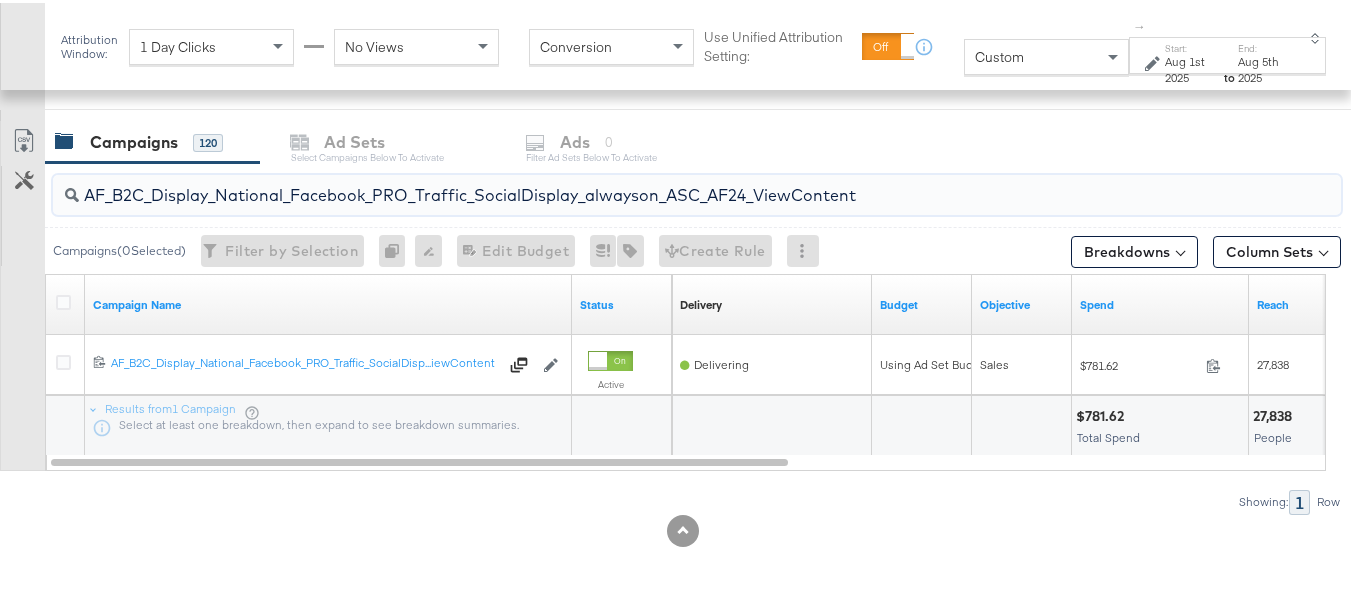 click on "AF_B2C_Display_National_Facebook_PRO_Traffic_SocialDisplay_alwayson_ASC_AF24_ViewContent" at bounding box center [653, 184] 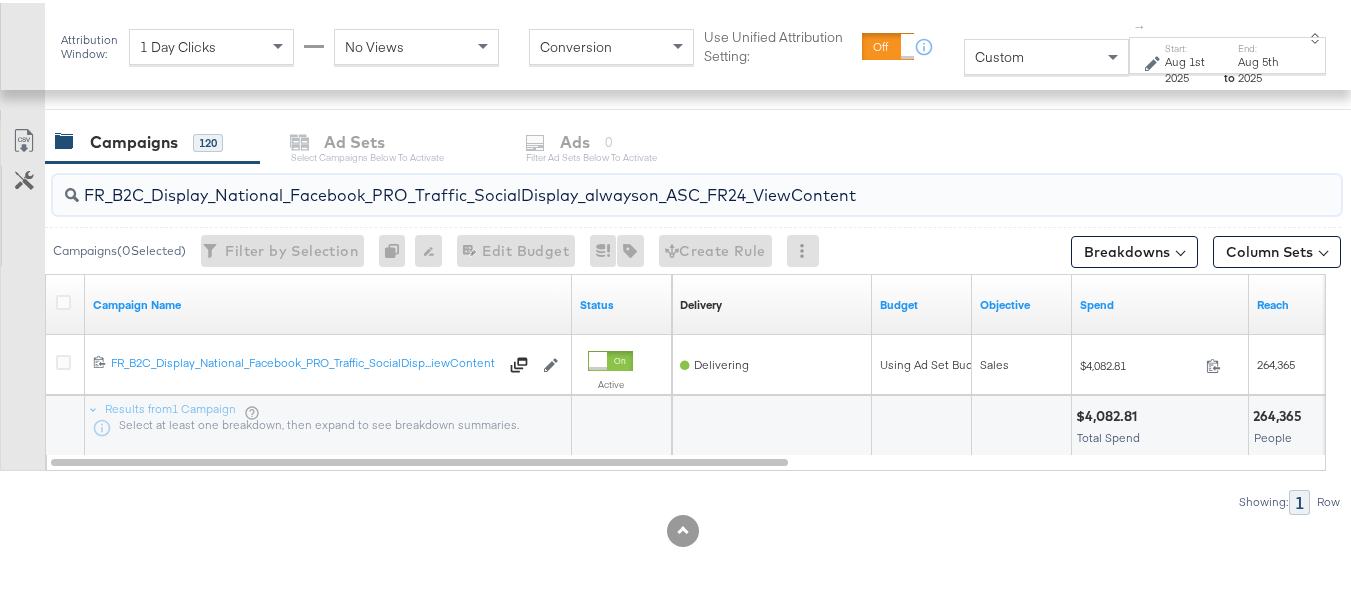 click on "FR_B2C_Display_National_Facebook_PRO_Traffic_SocialDisplay_alwayson_ASC_FR24_ViewContent" at bounding box center [653, 184] 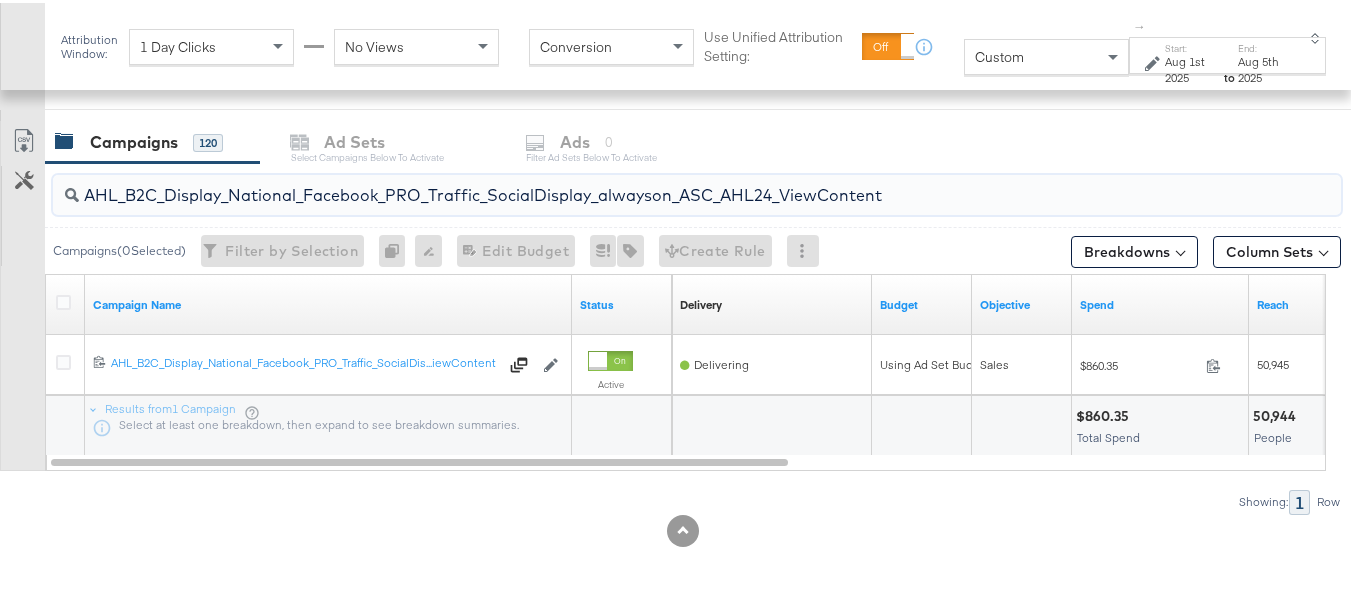 type on "AHL_B2C_Display_National_Facebook_PRO_Traffic_SocialDisplay_alwayson_ASC_AHL24_ViewContent" 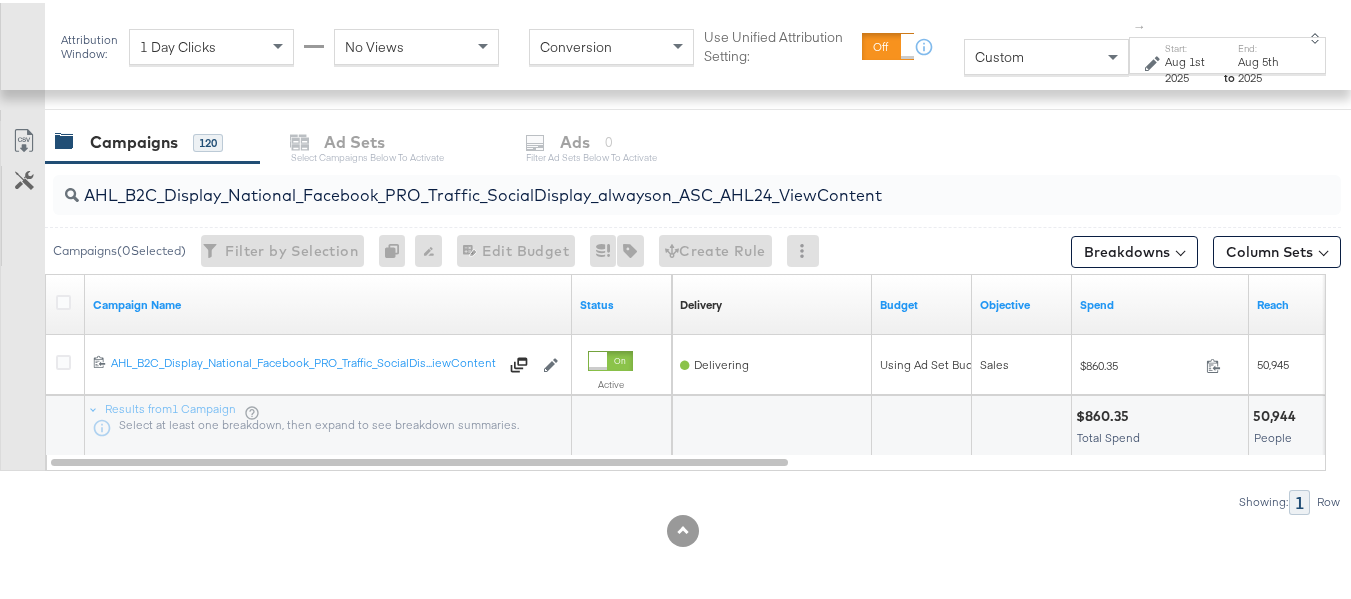 click on "Showing:   1    Row" at bounding box center (670, 499) 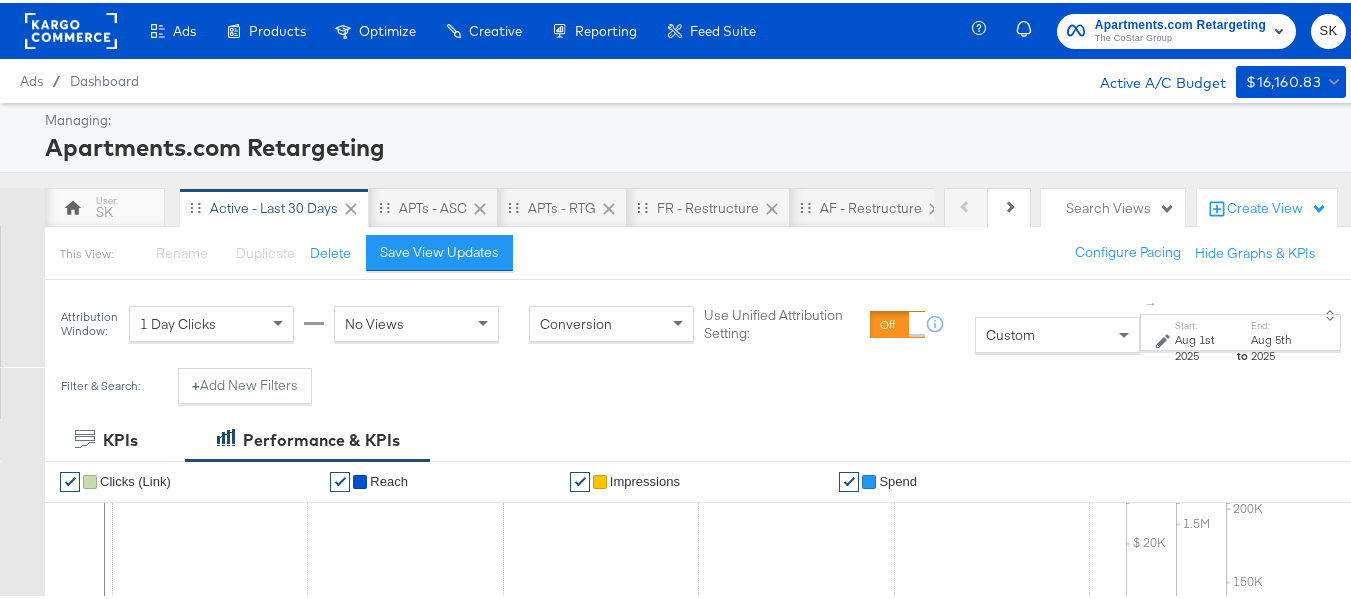 click on "Apartments.com Retargeting The CoStar Group SK" at bounding box center [1172, 28] 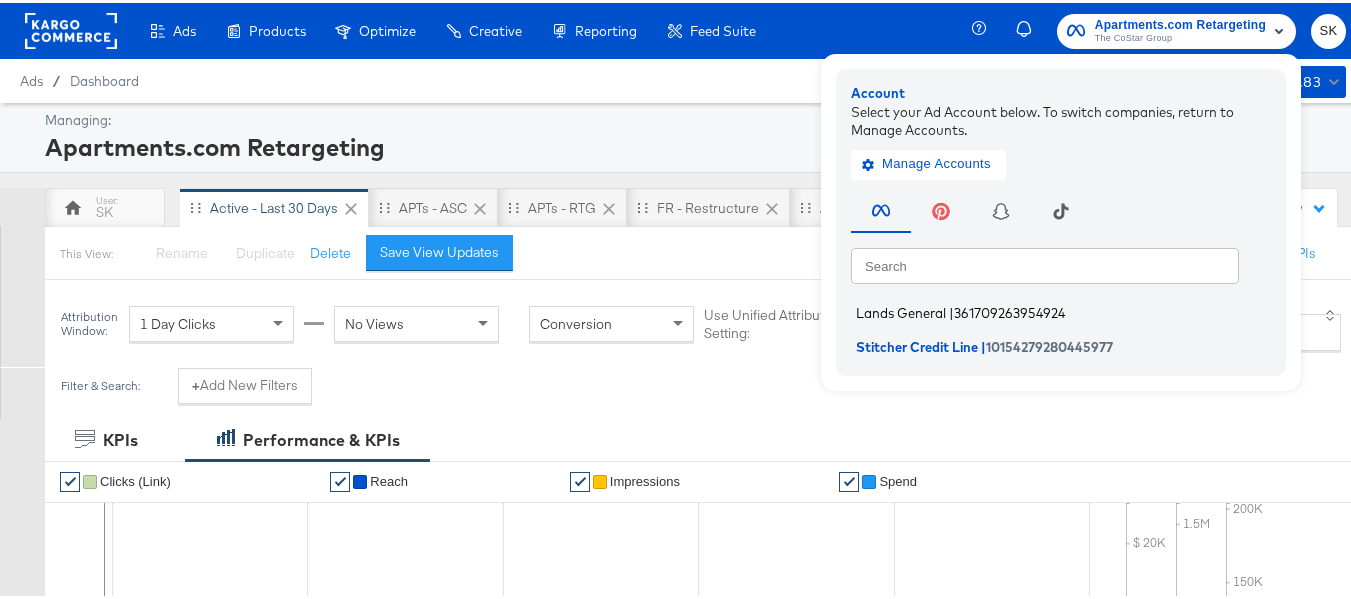 click on "Lands General" at bounding box center [901, 310] 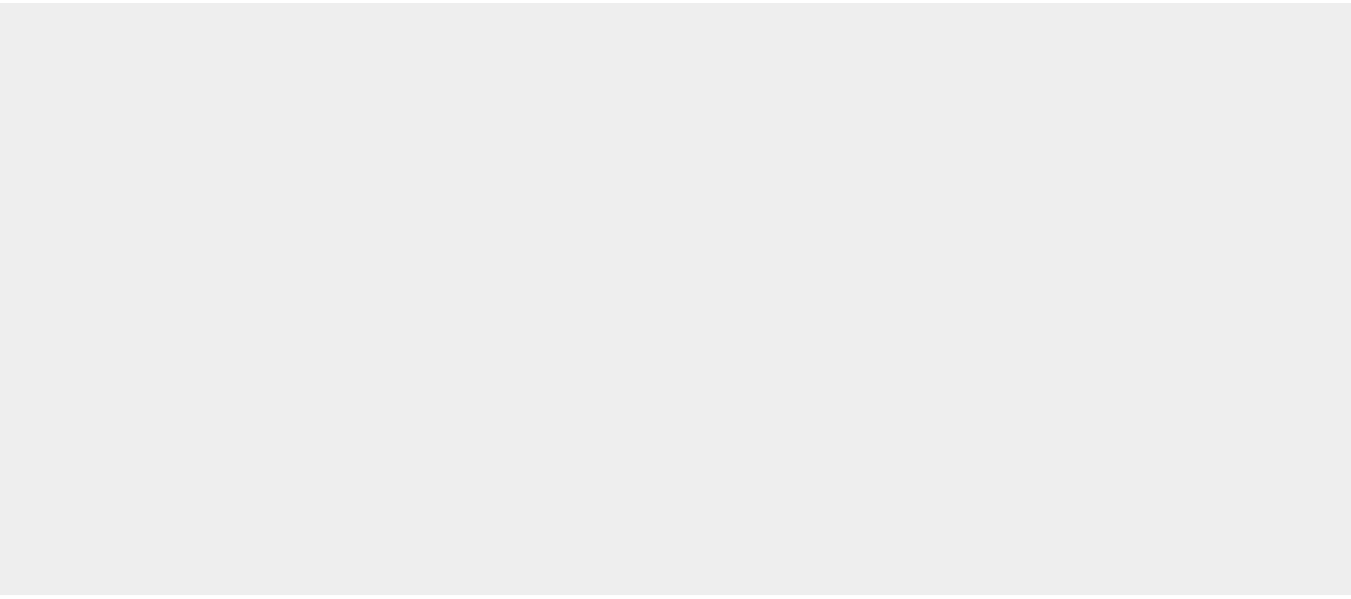 scroll, scrollTop: 0, scrollLeft: 0, axis: both 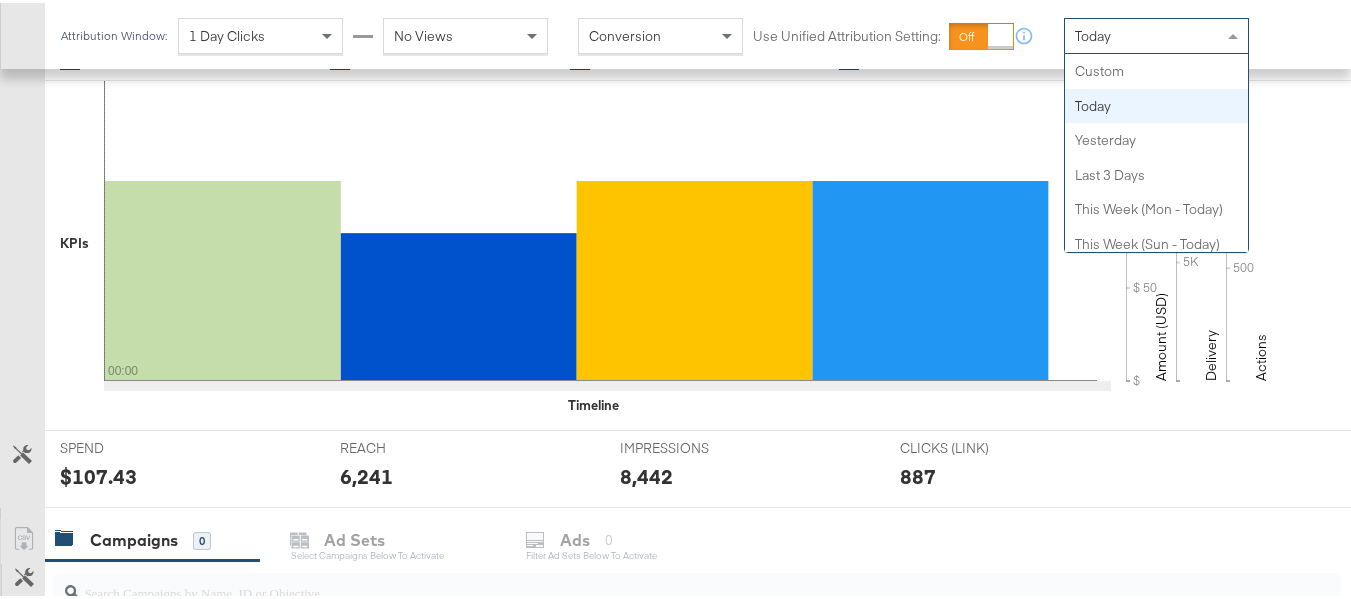 click on "Today" at bounding box center (1156, 33) 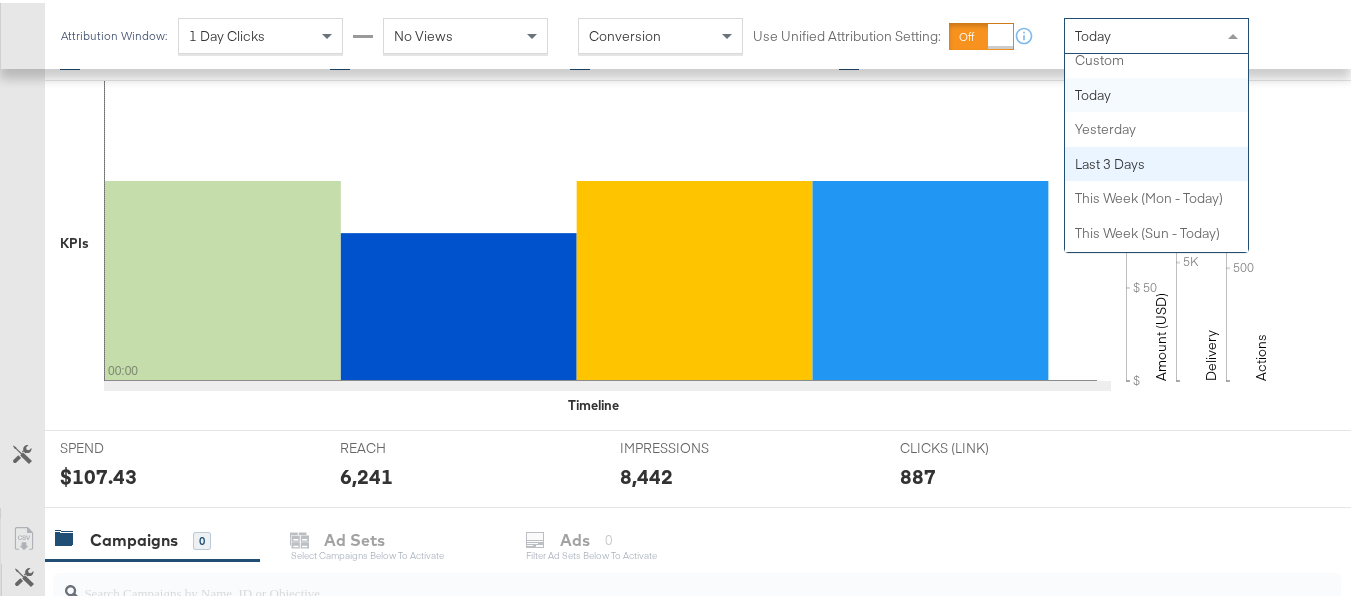 scroll, scrollTop: 0, scrollLeft: 0, axis: both 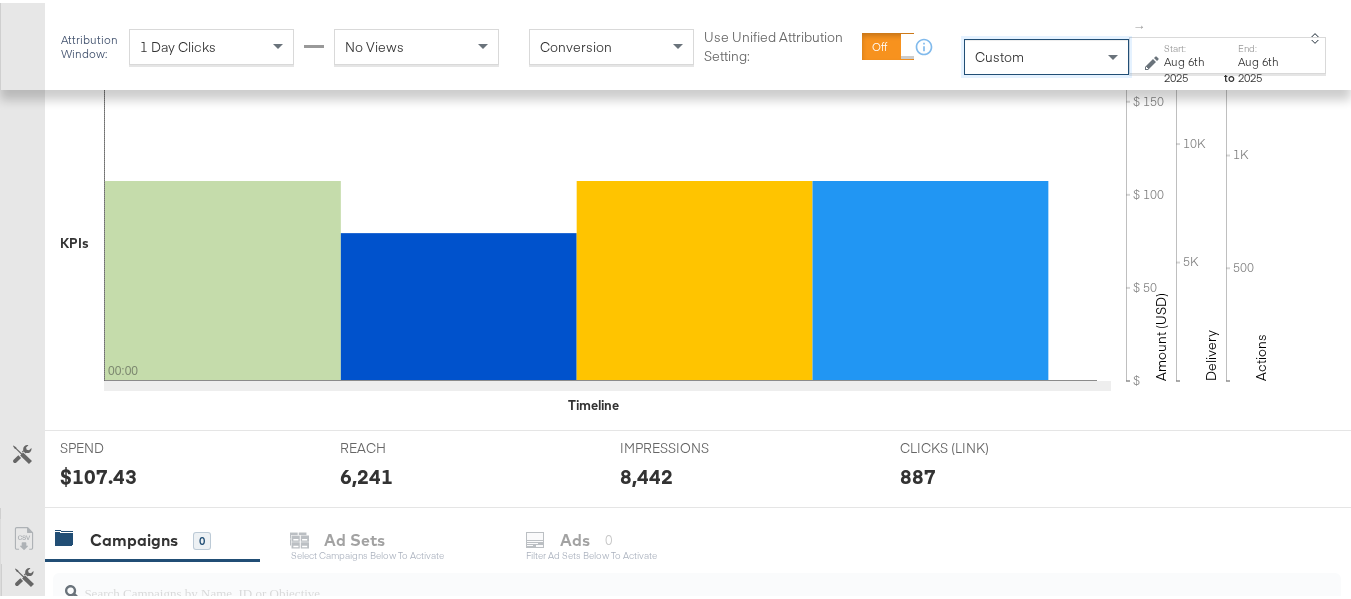 click on "Aug 6th 2025" at bounding box center (1192, 66) 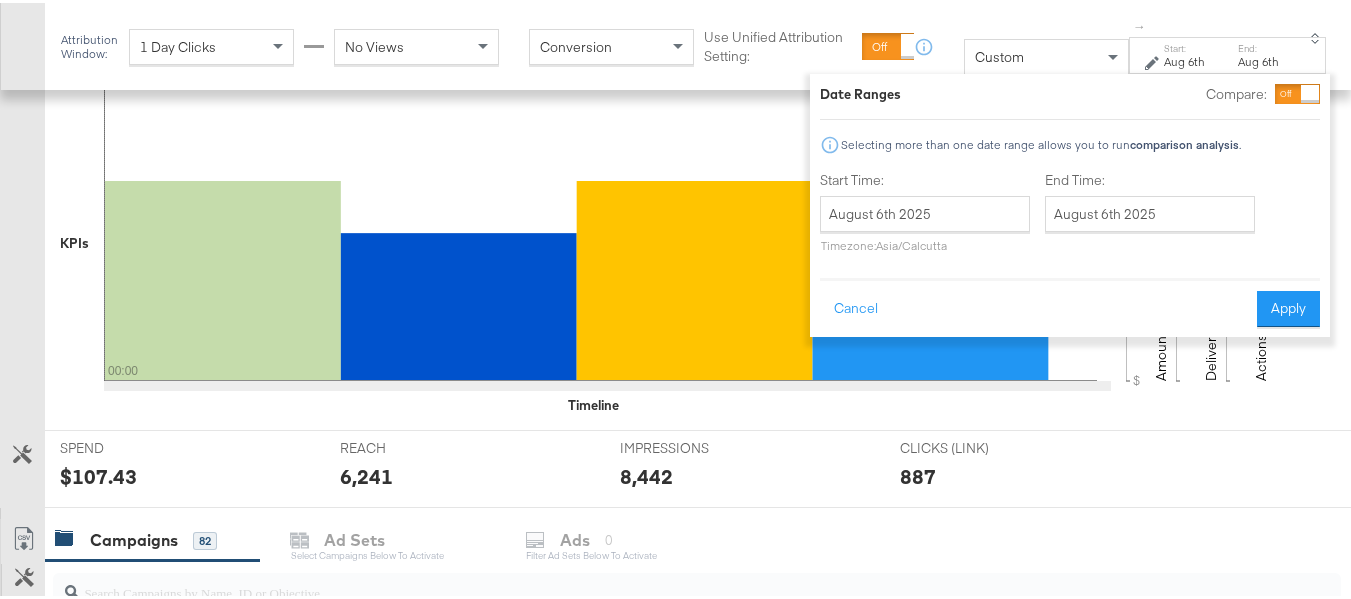 click on "[DATE] [TIME] [TIMEZONE]" at bounding box center (925, 221) 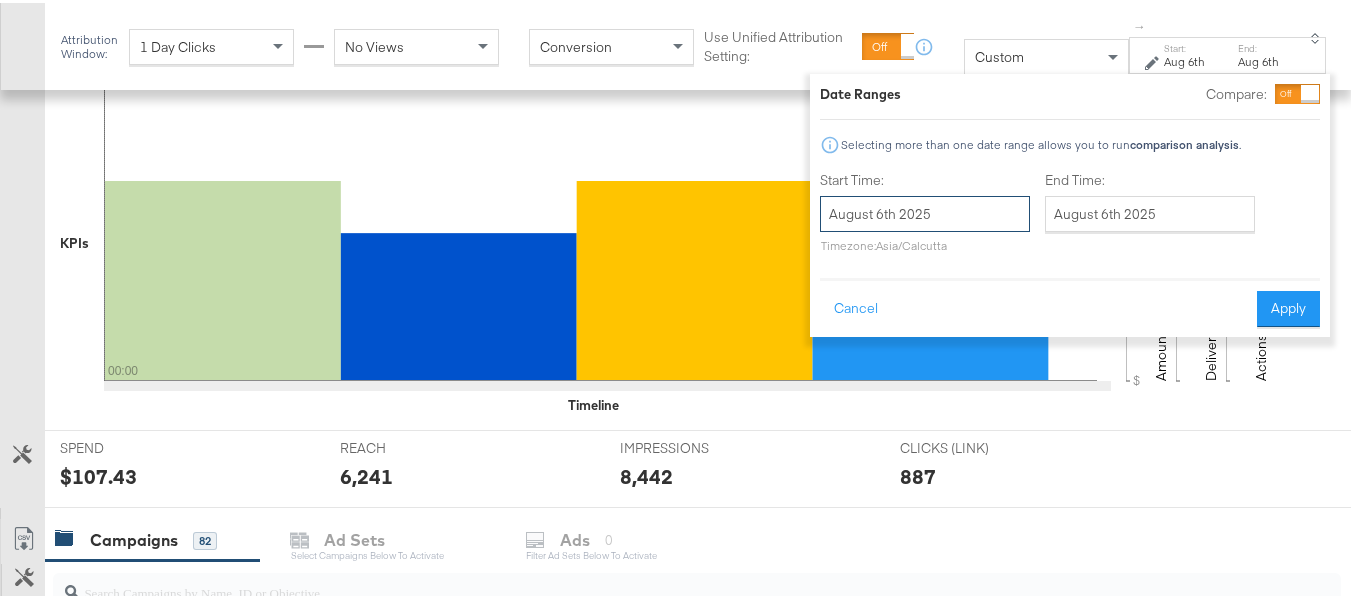 click on "August 6th 2025" at bounding box center (925, 211) 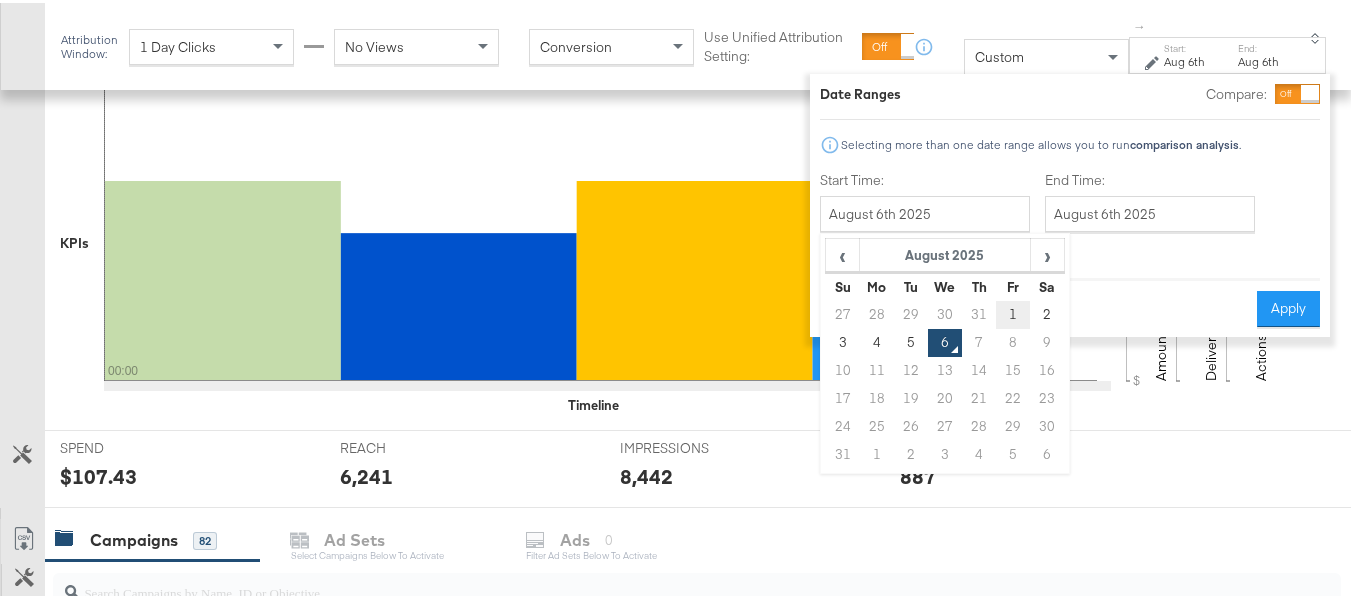 click on "1" at bounding box center (1013, 312) 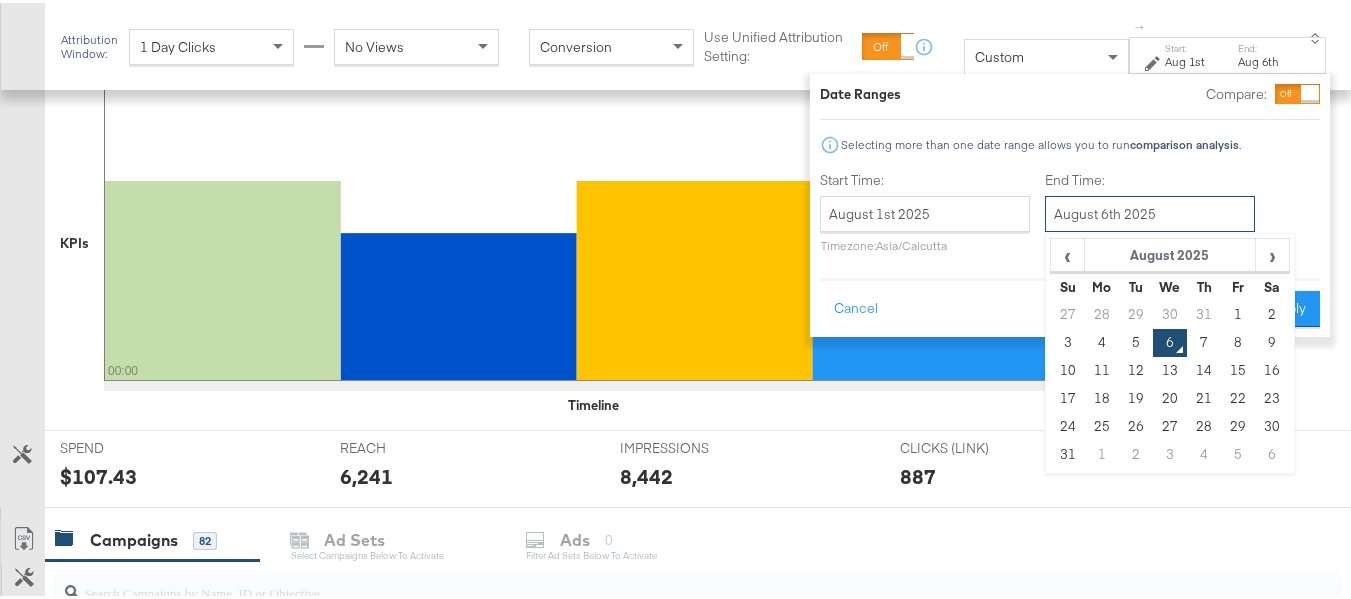 click on "August 6th 2025" at bounding box center (1150, 211) 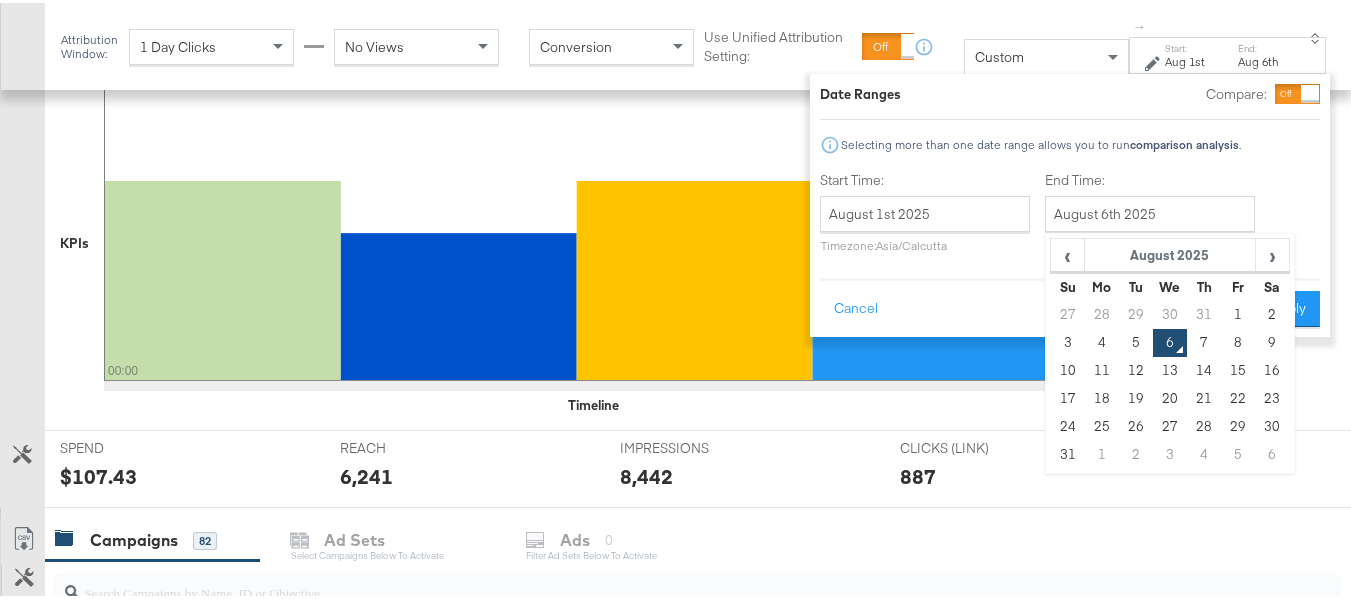 drag, startPoint x: 1143, startPoint y: 341, endPoint x: 1199, endPoint y: 341, distance: 56 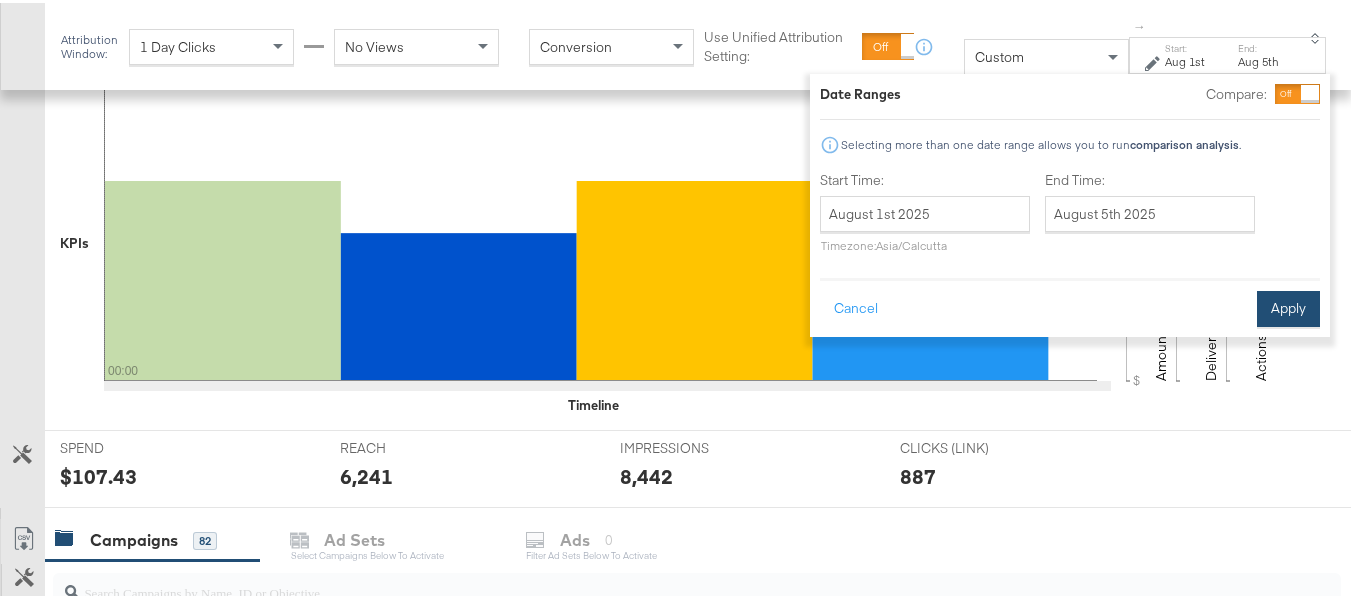 click on "Apply" at bounding box center [1288, 306] 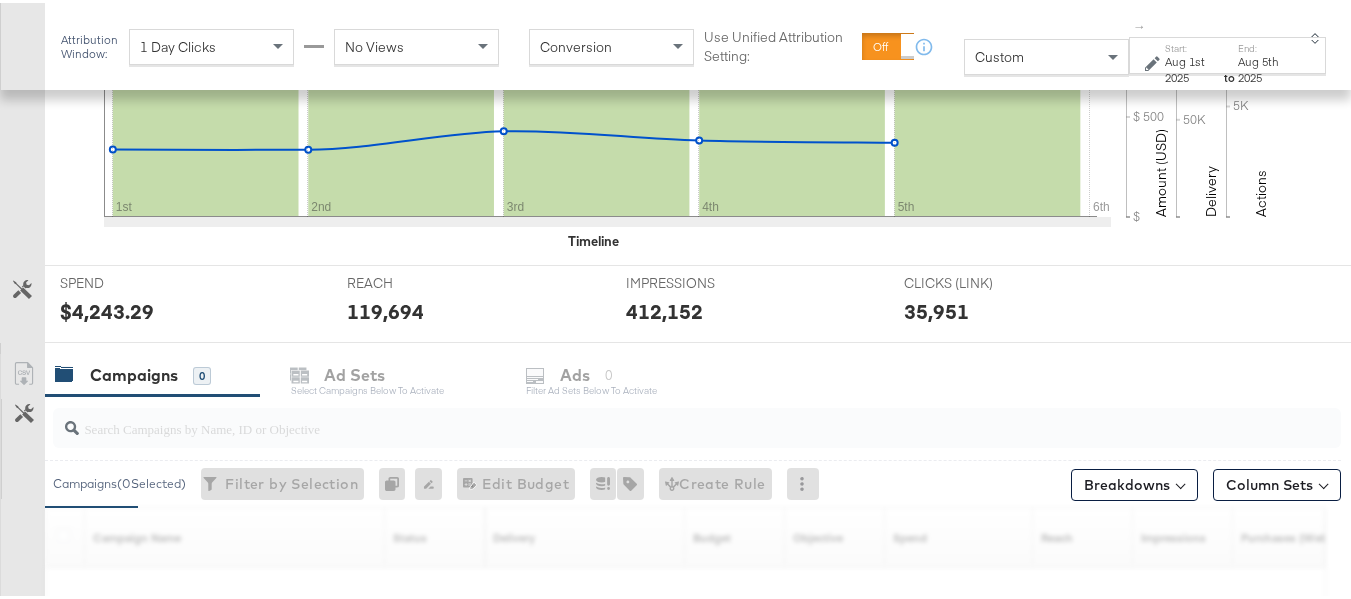 scroll, scrollTop: 879, scrollLeft: 0, axis: vertical 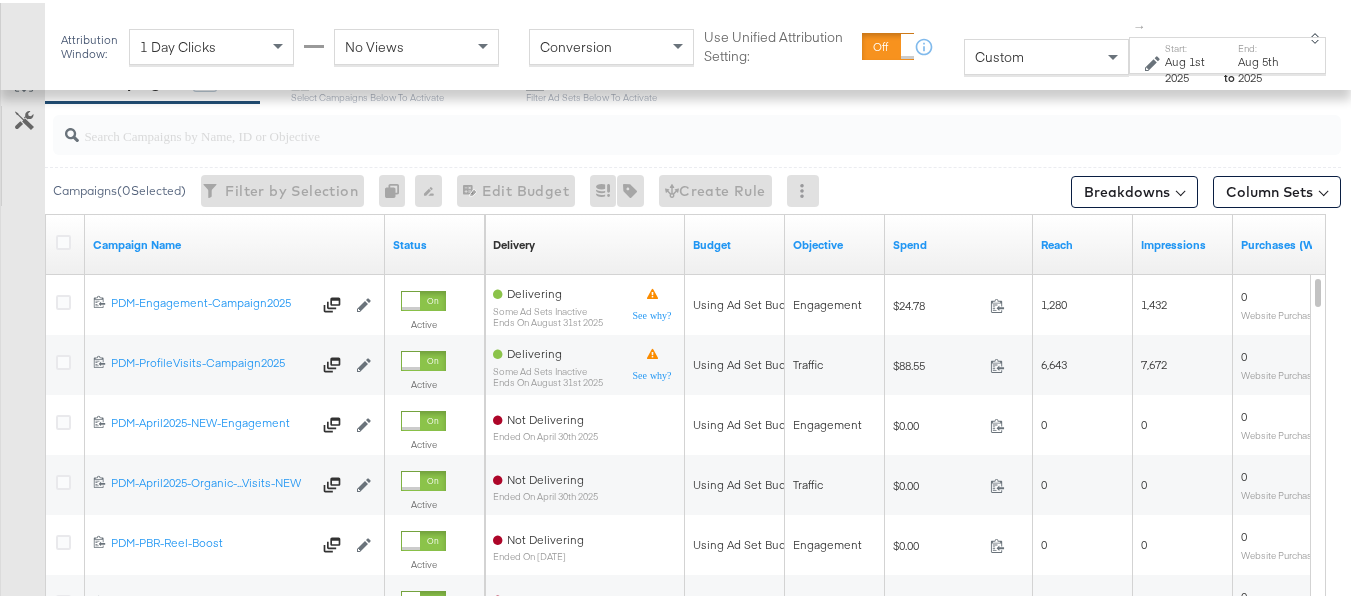 click at bounding box center [653, 124] 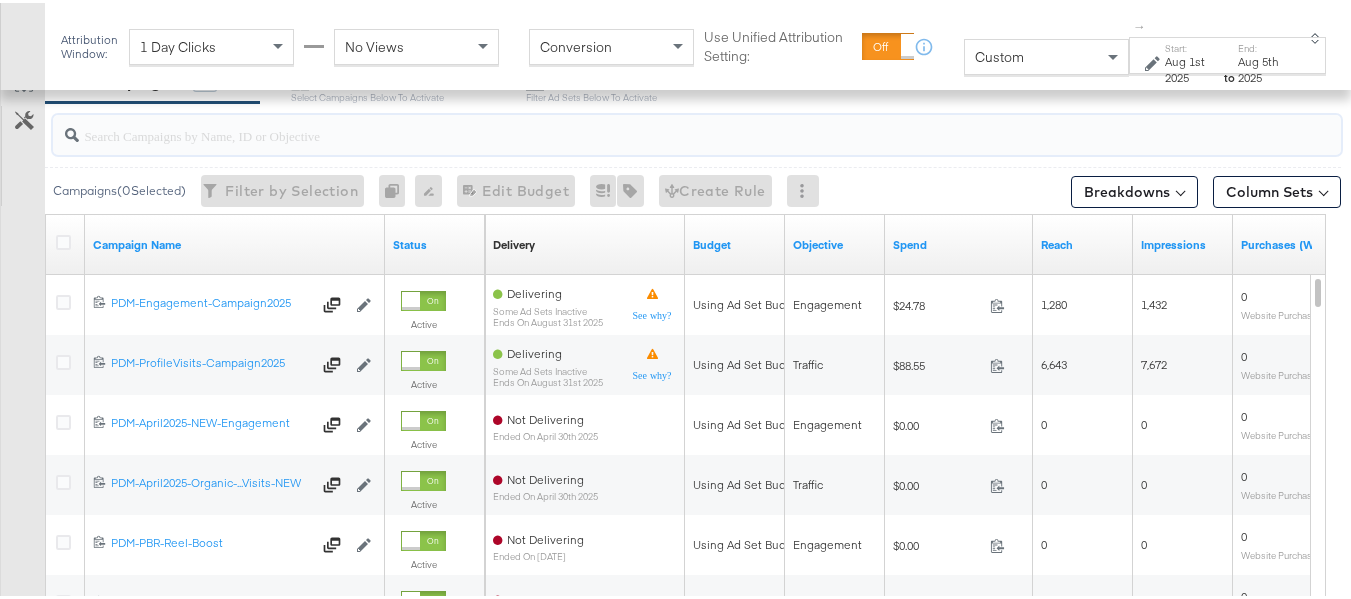 paste on "B2C_LAND_KC_RT_Sig_24" 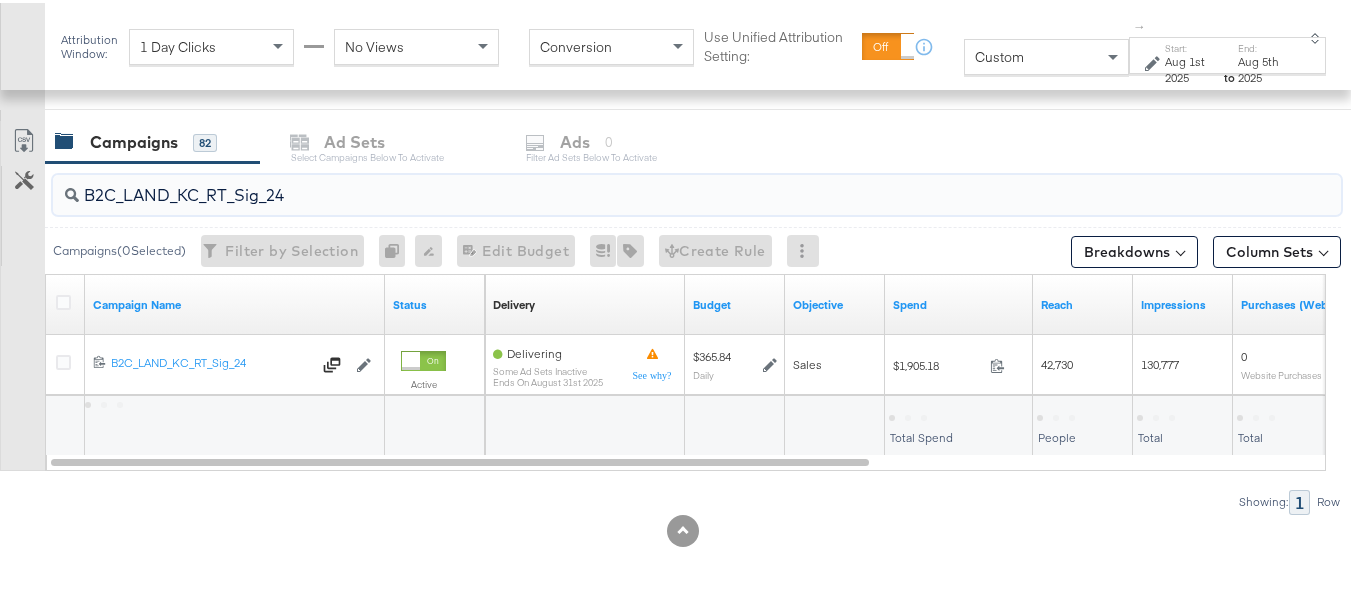 scroll, scrollTop: 819, scrollLeft: 0, axis: vertical 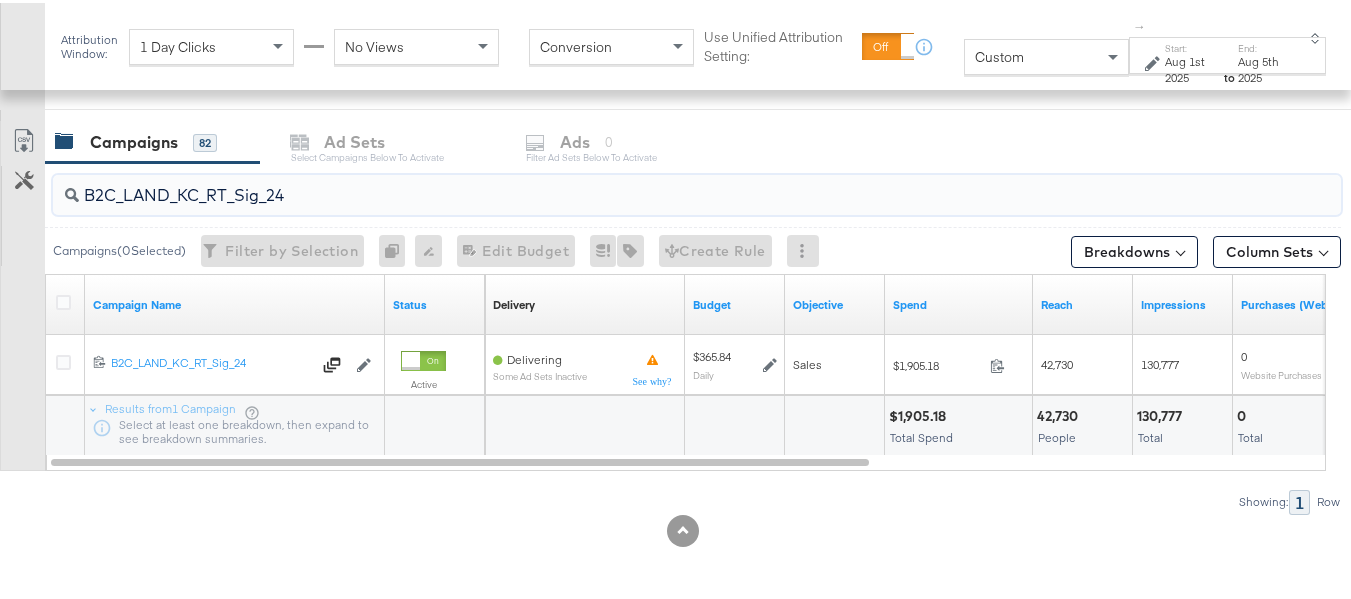 click on "B2C_LAND_KC_RT_Sig_24" at bounding box center (653, 184) 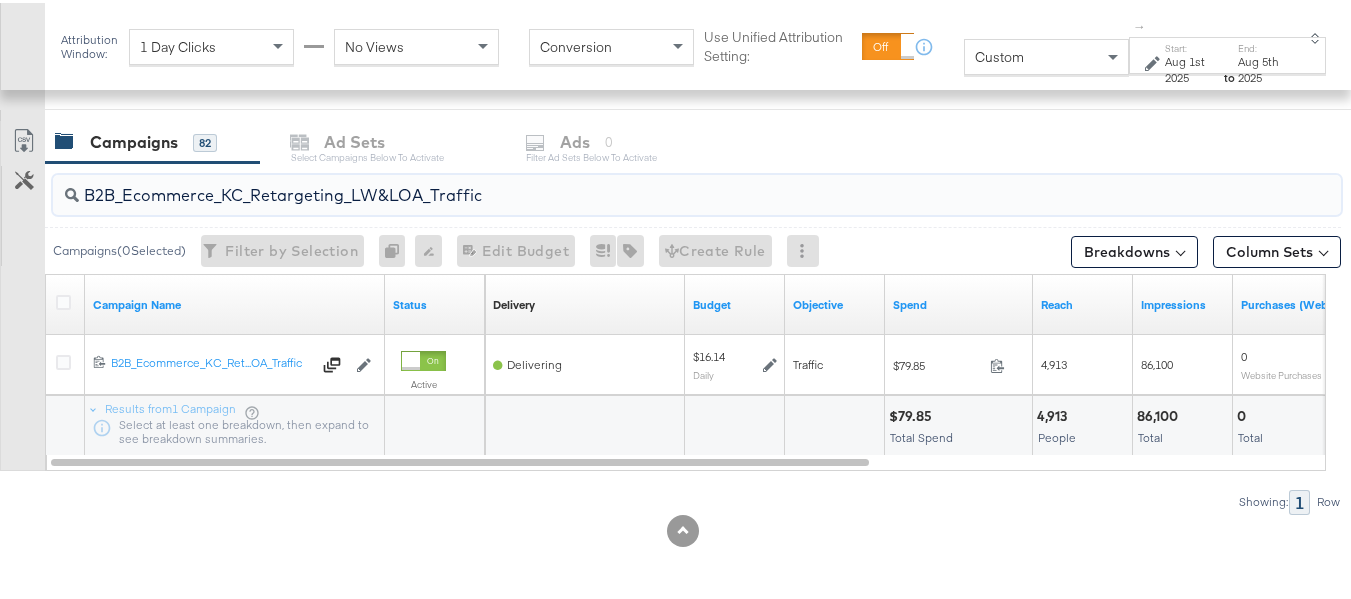 click on "B2B_Ecommerce_KC_Retargeting_LW&LOA_Traffic" at bounding box center [653, 184] 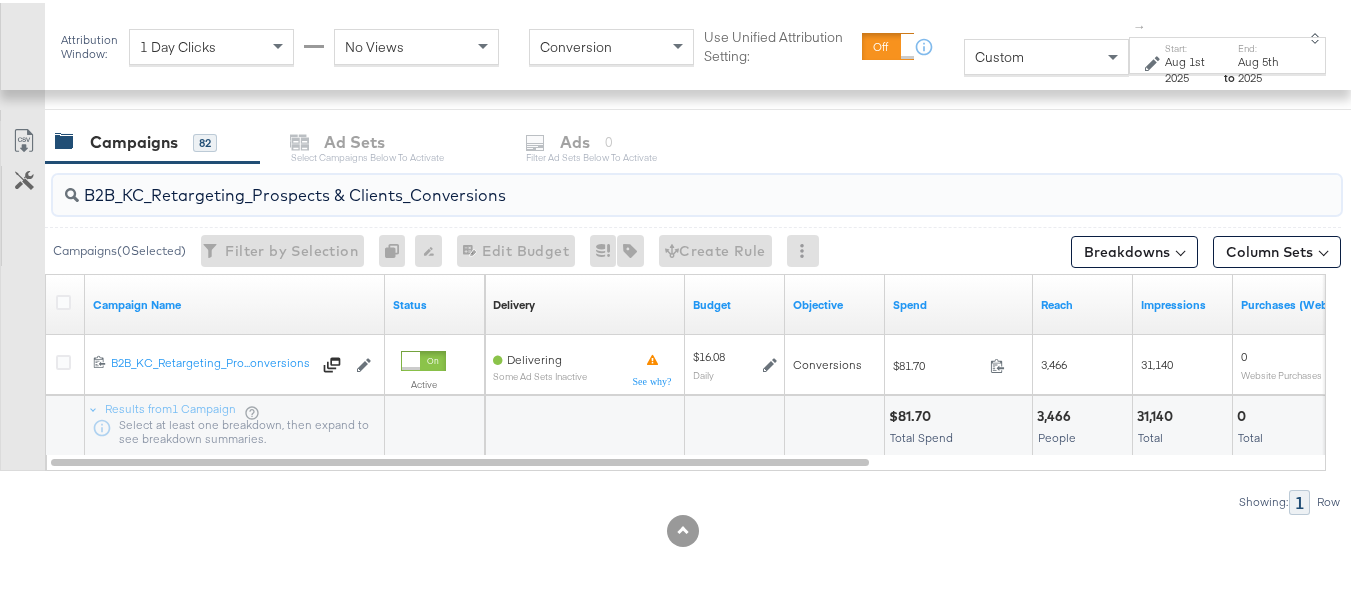 click on "B2B_KC_Retargeting_Prospects & Clients_Conversions" at bounding box center [653, 184] 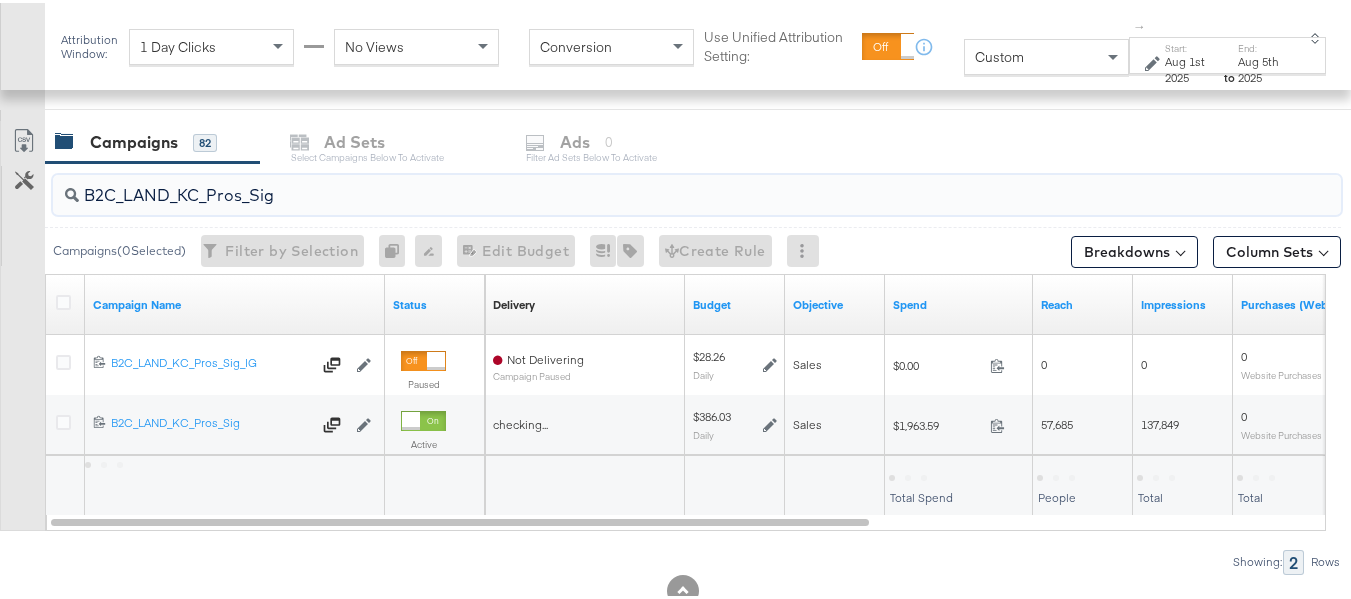 scroll, scrollTop: 879, scrollLeft: 0, axis: vertical 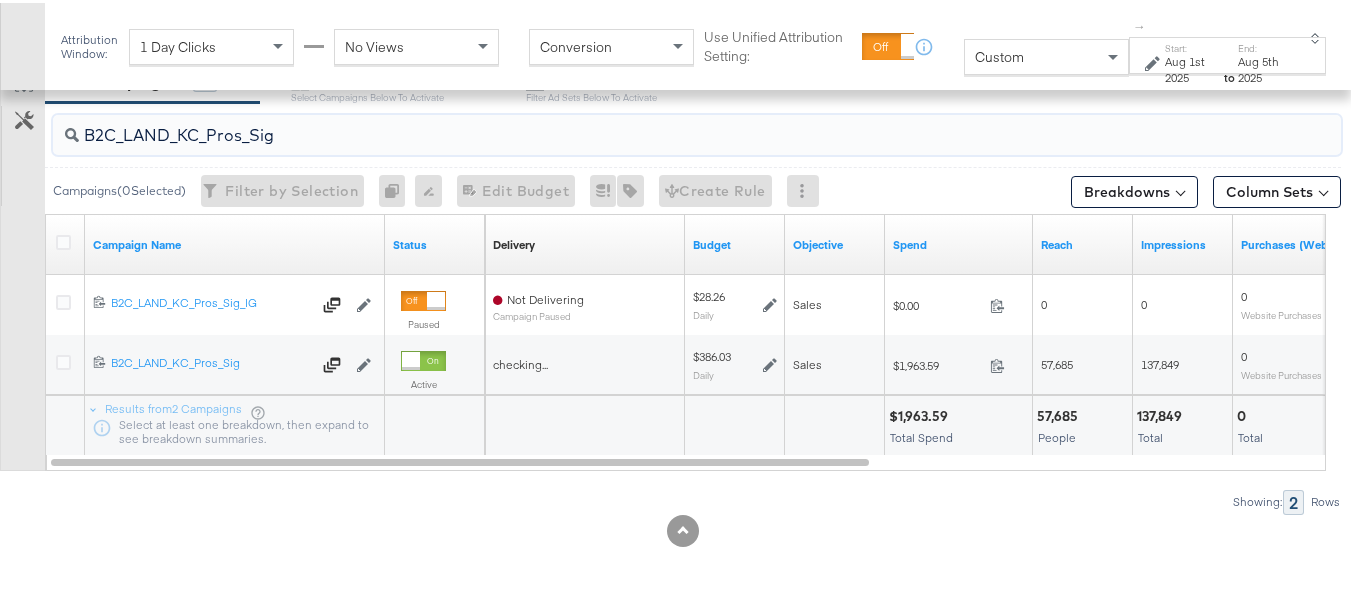 type on "B2C_LAND_KC_Pros_Sig" 